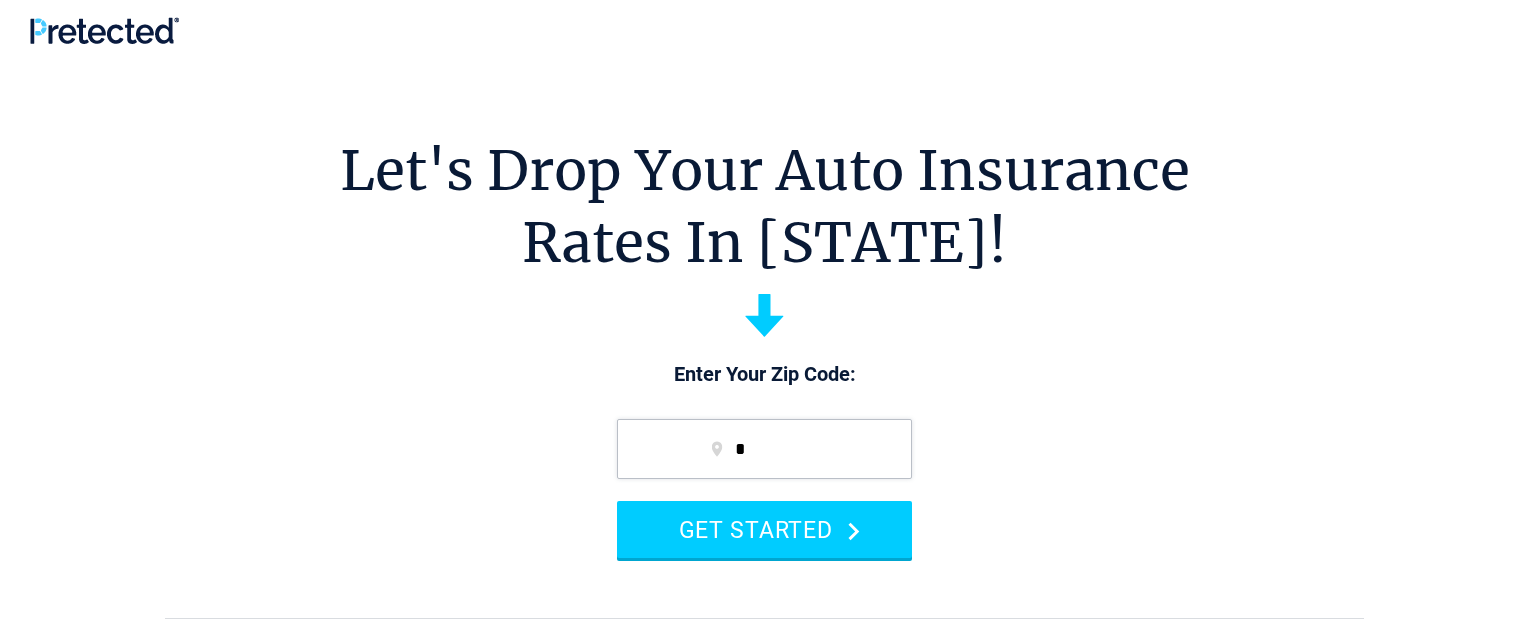 scroll, scrollTop: 0, scrollLeft: 0, axis: both 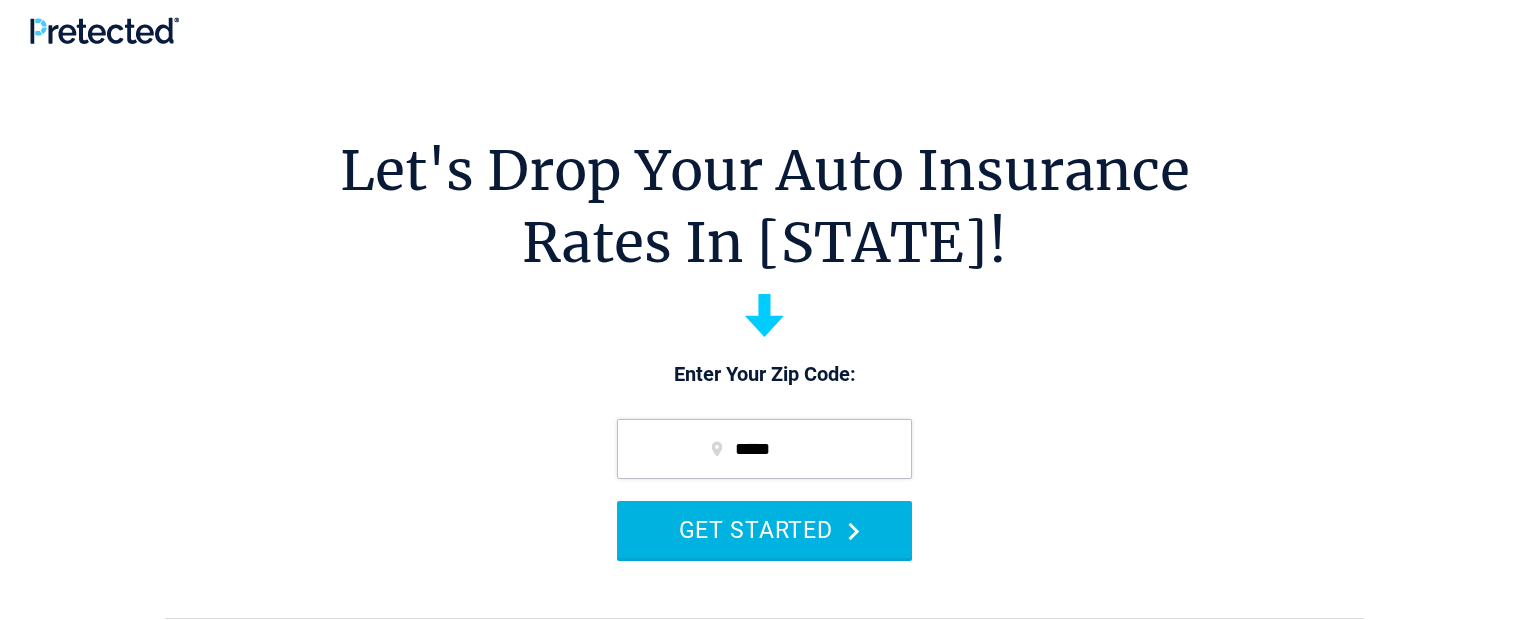 type on "*****" 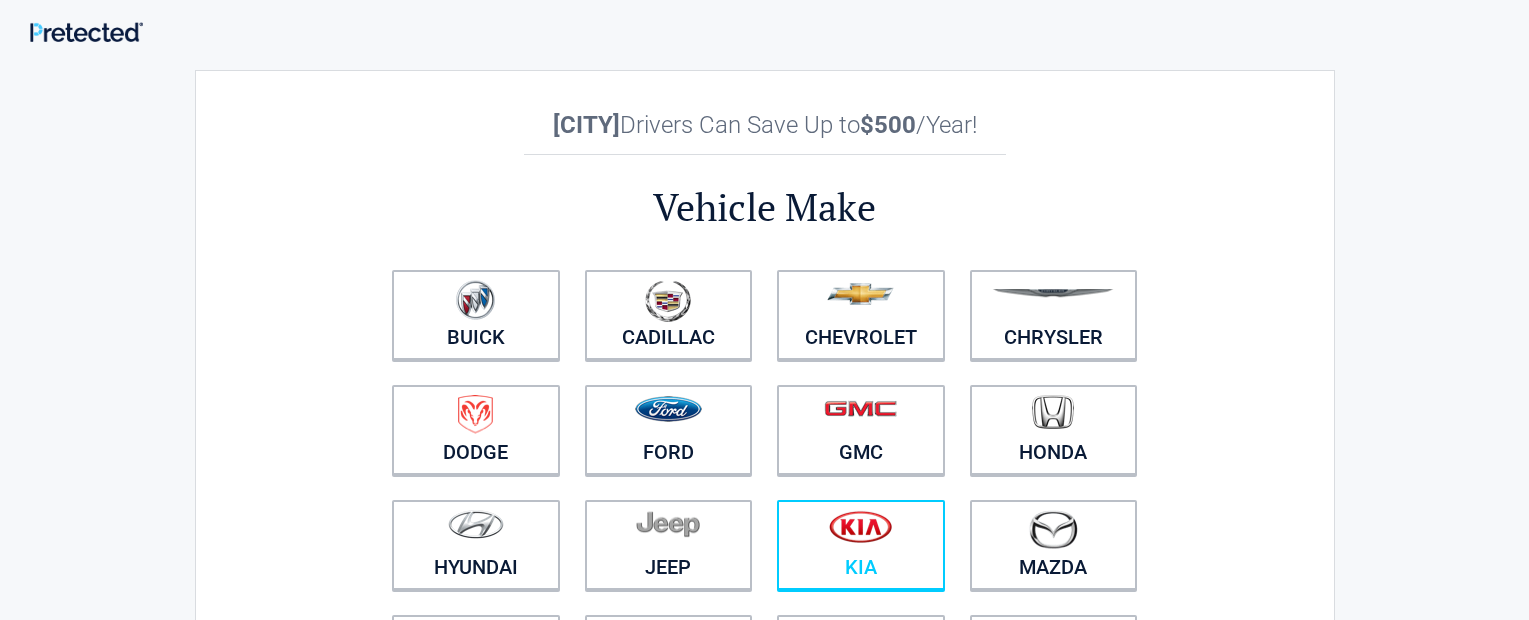 scroll, scrollTop: 0, scrollLeft: 0, axis: both 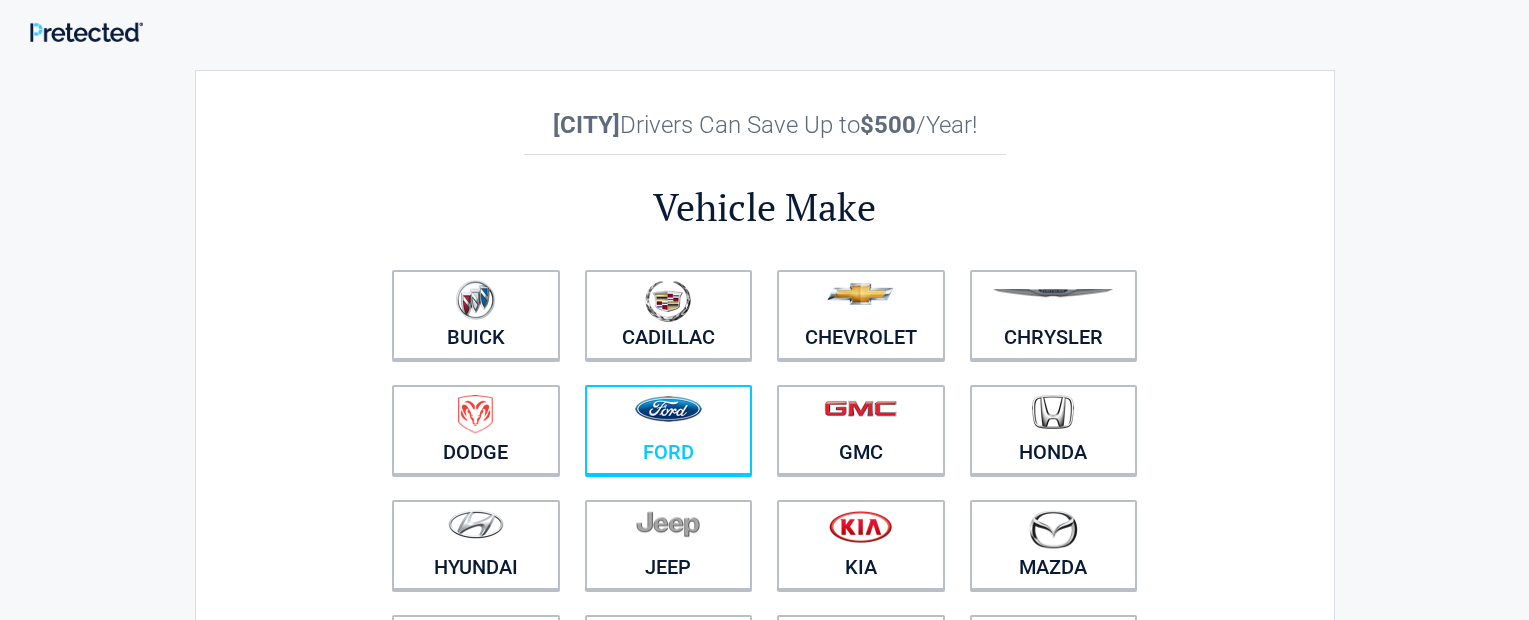 click at bounding box center (669, 417) 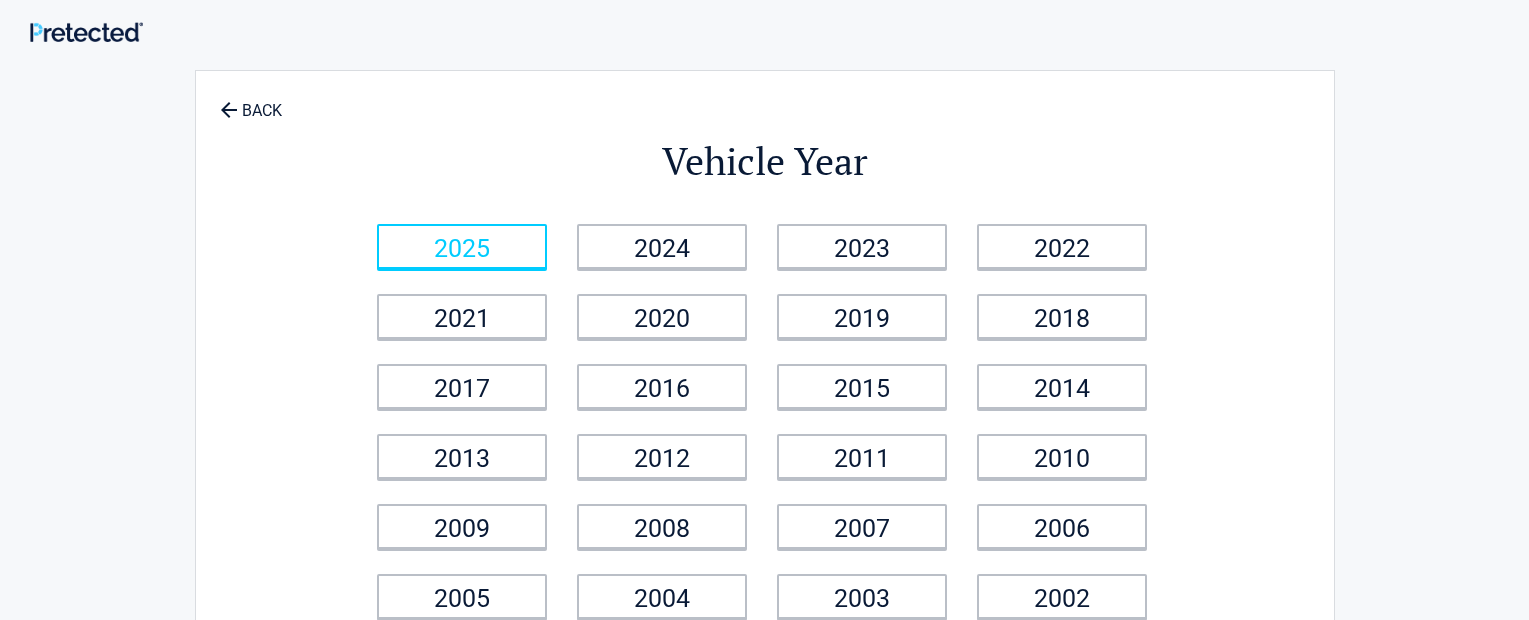 click on "2025" at bounding box center [462, 246] 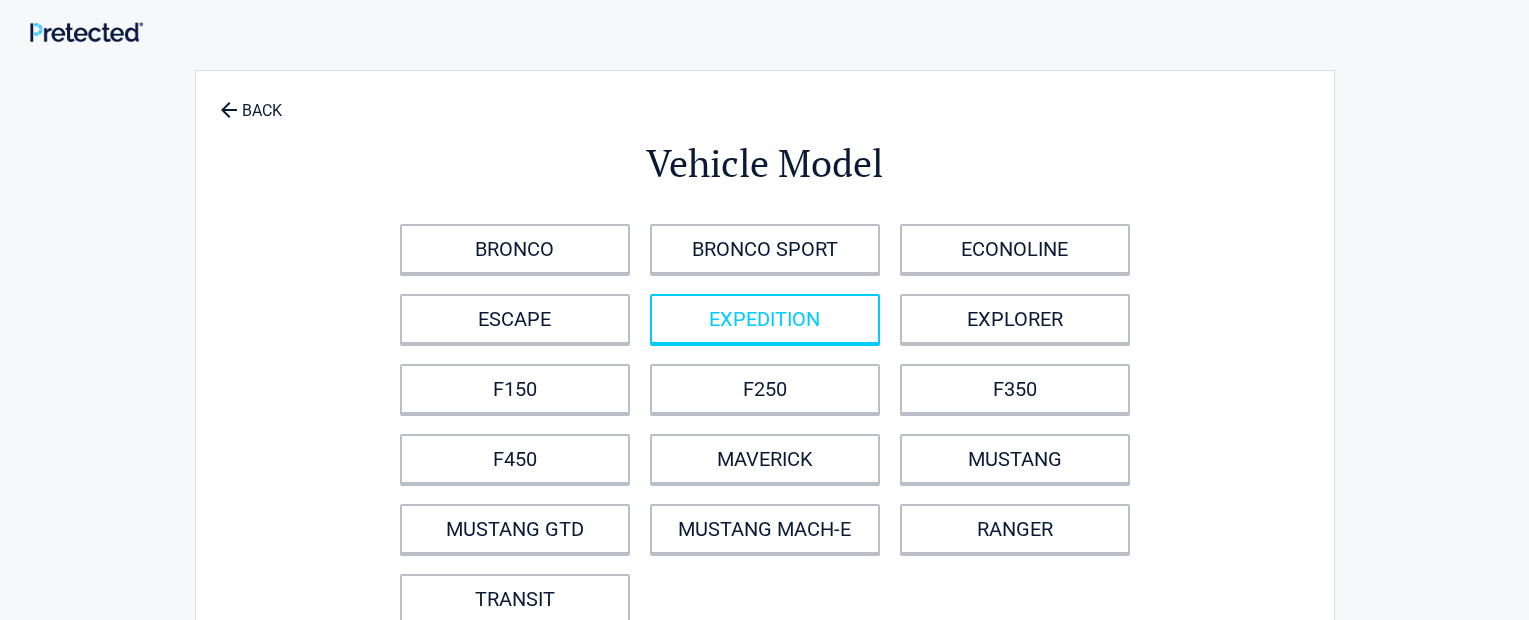 click on "EXPEDITION" at bounding box center [765, 319] 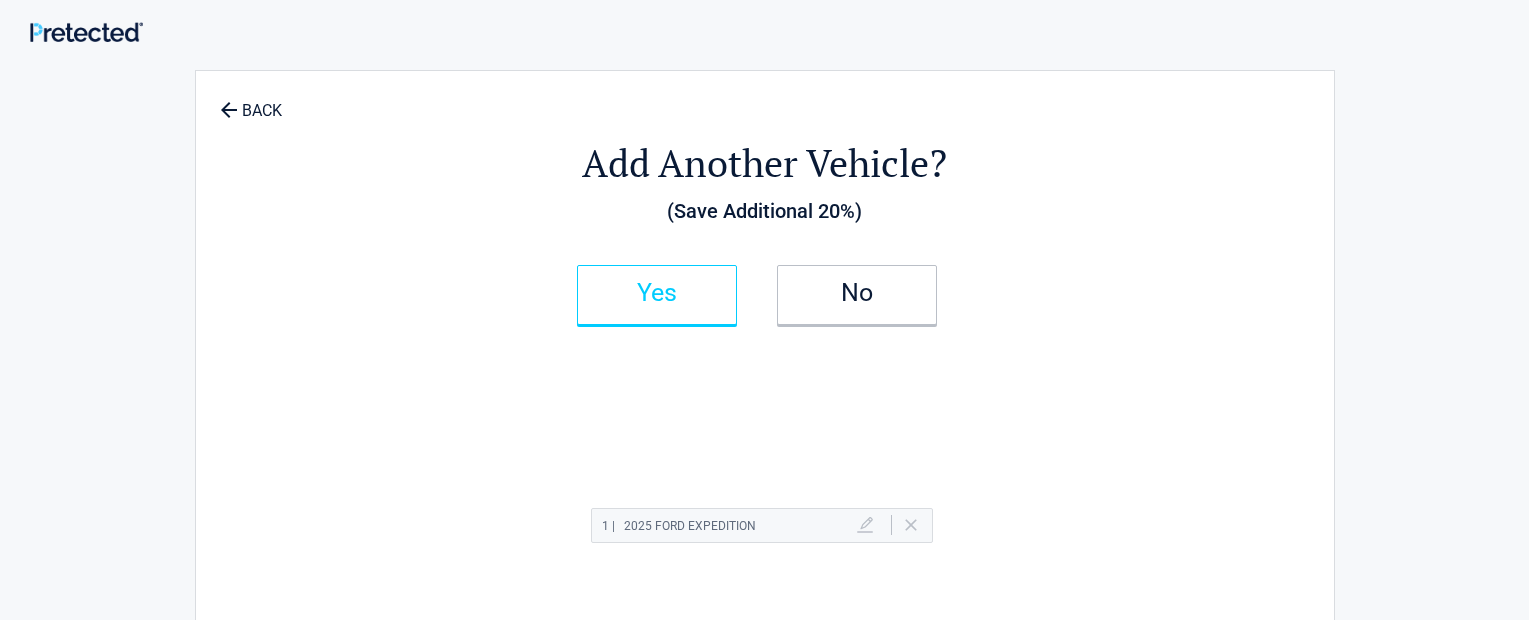 click on "Yes" at bounding box center [657, 293] 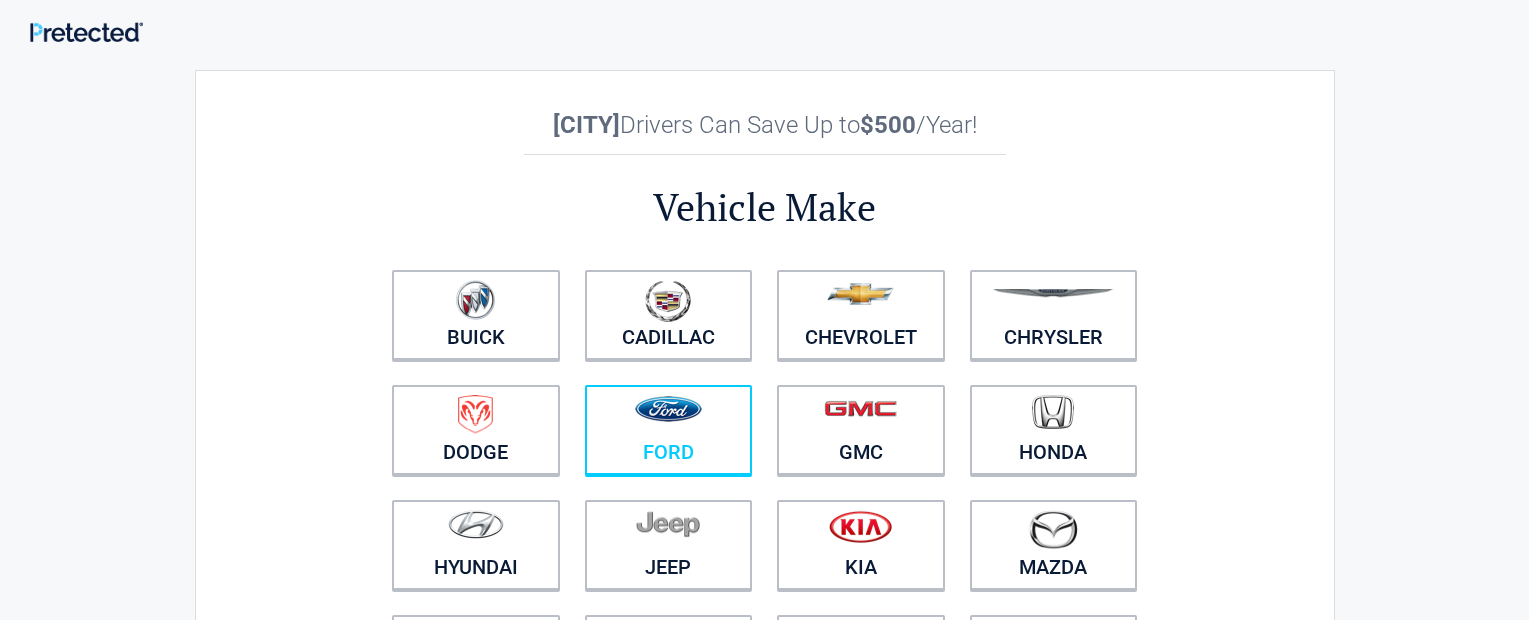 click on "Ford" at bounding box center [669, 430] 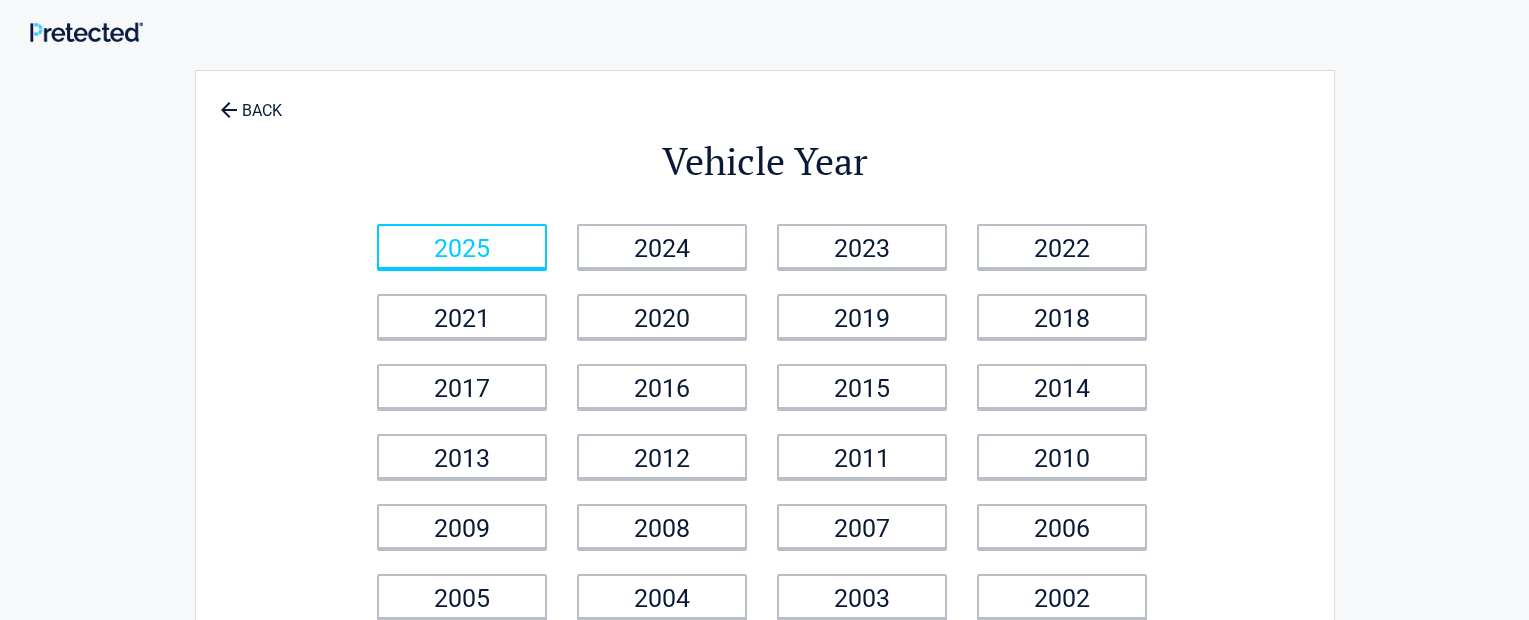 click on "2025" at bounding box center [462, 246] 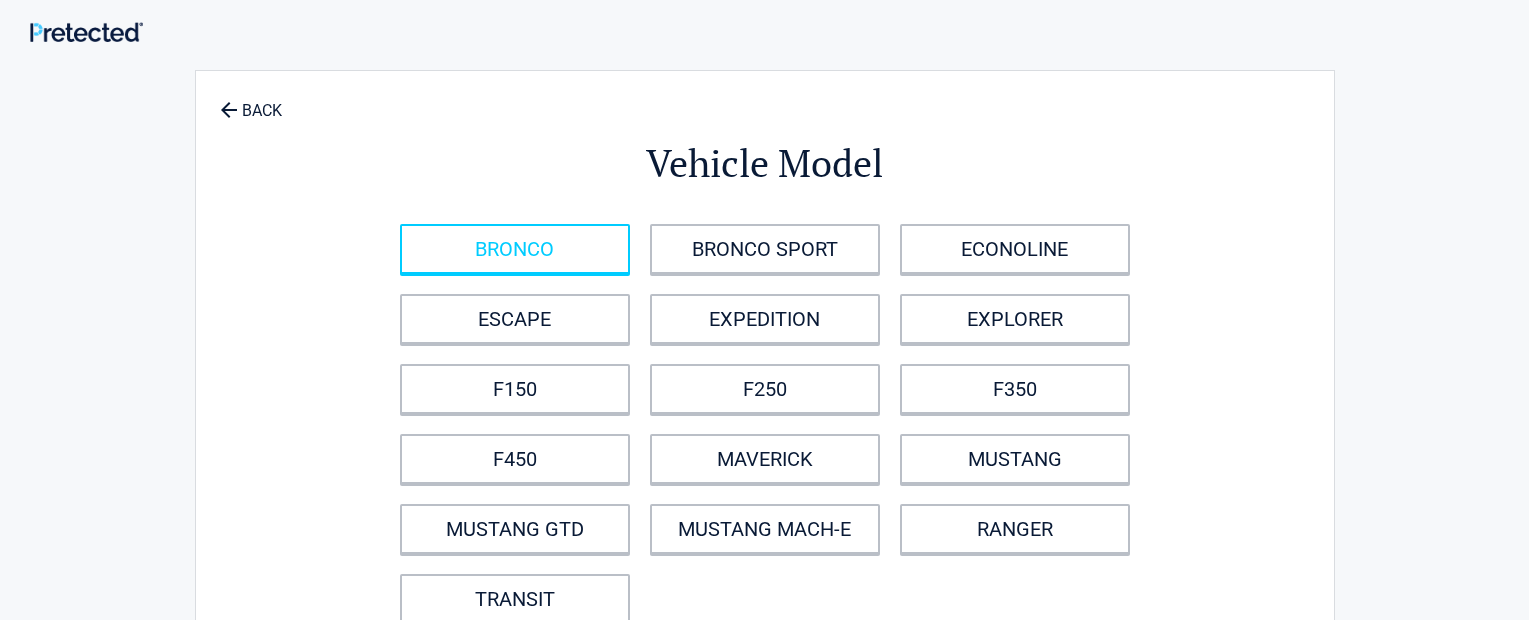 click on "BRONCO" at bounding box center [515, 249] 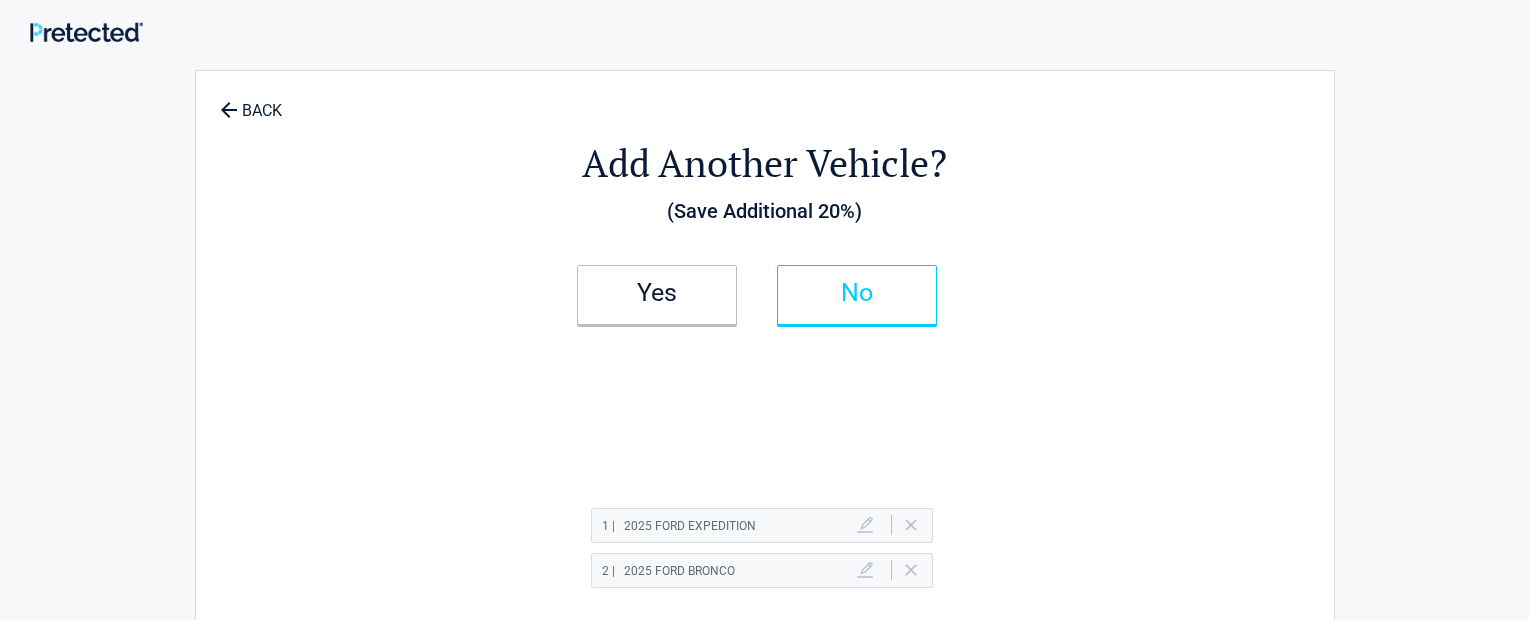 click on "No" at bounding box center (857, 293) 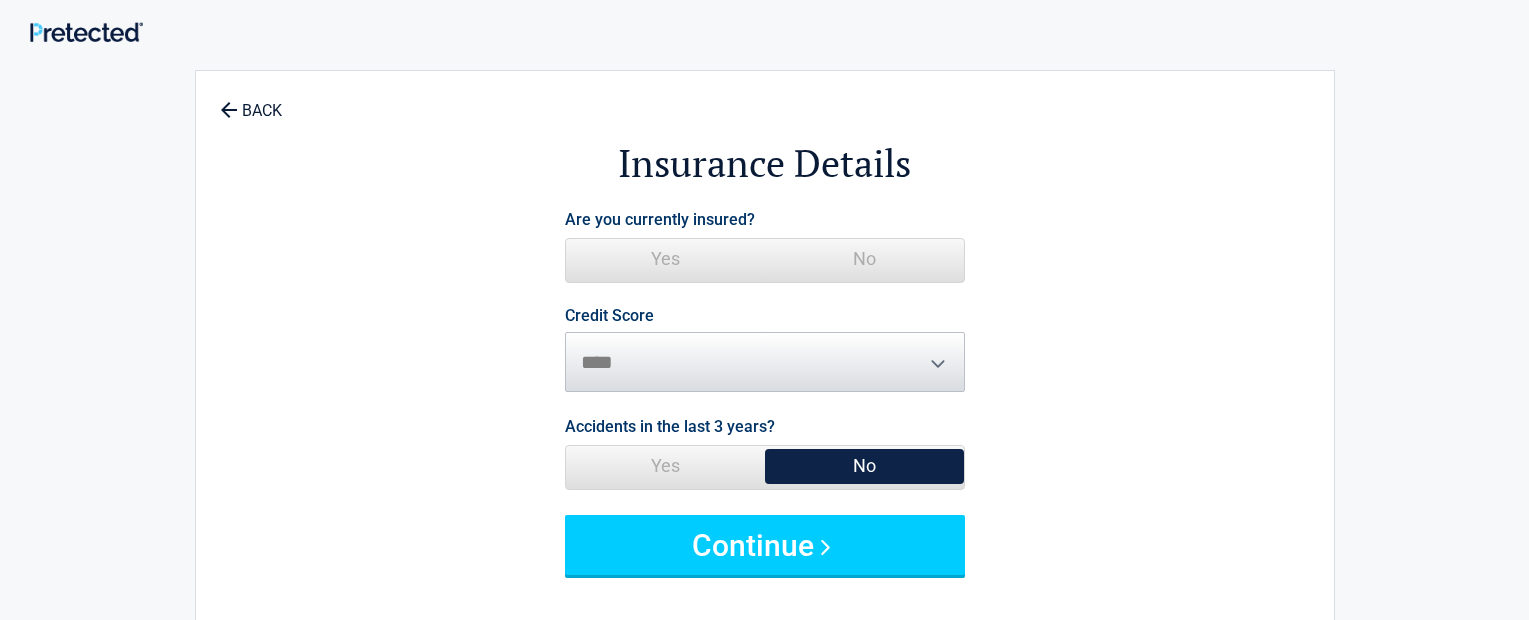 click on "No" at bounding box center [864, 259] 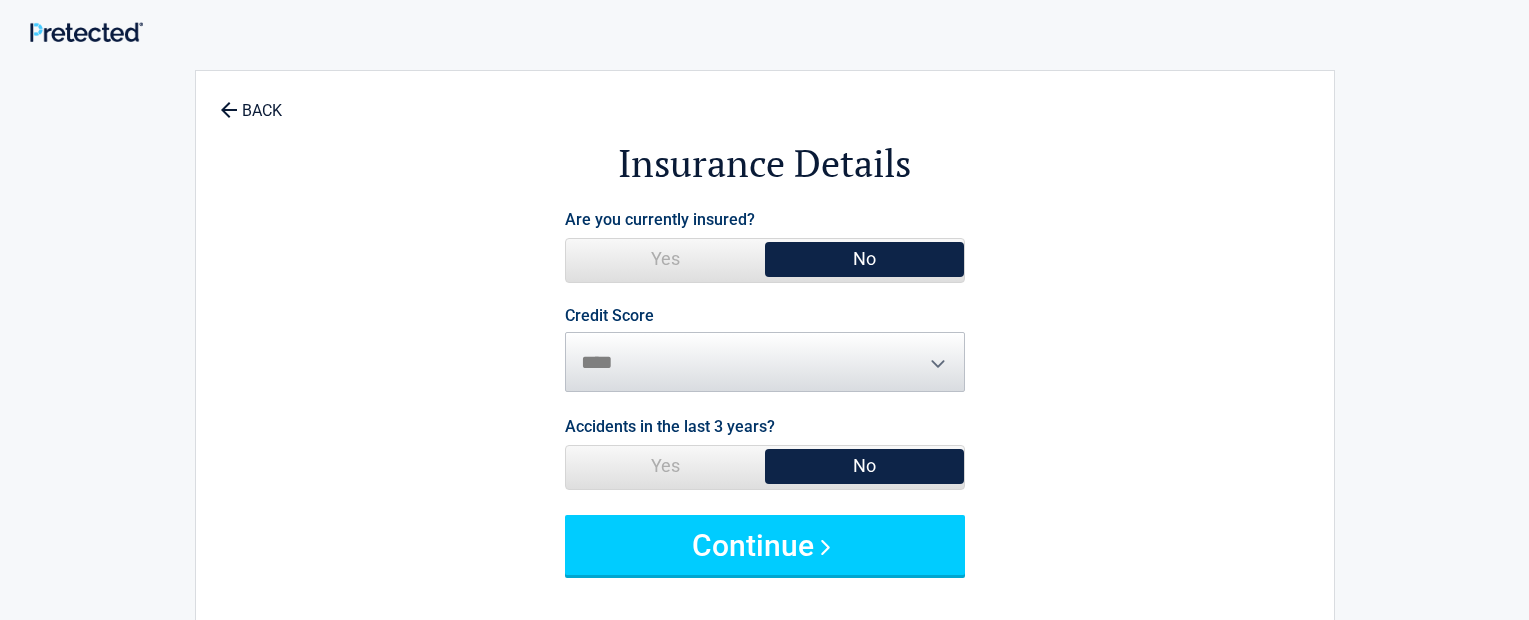 scroll, scrollTop: 120, scrollLeft: 0, axis: vertical 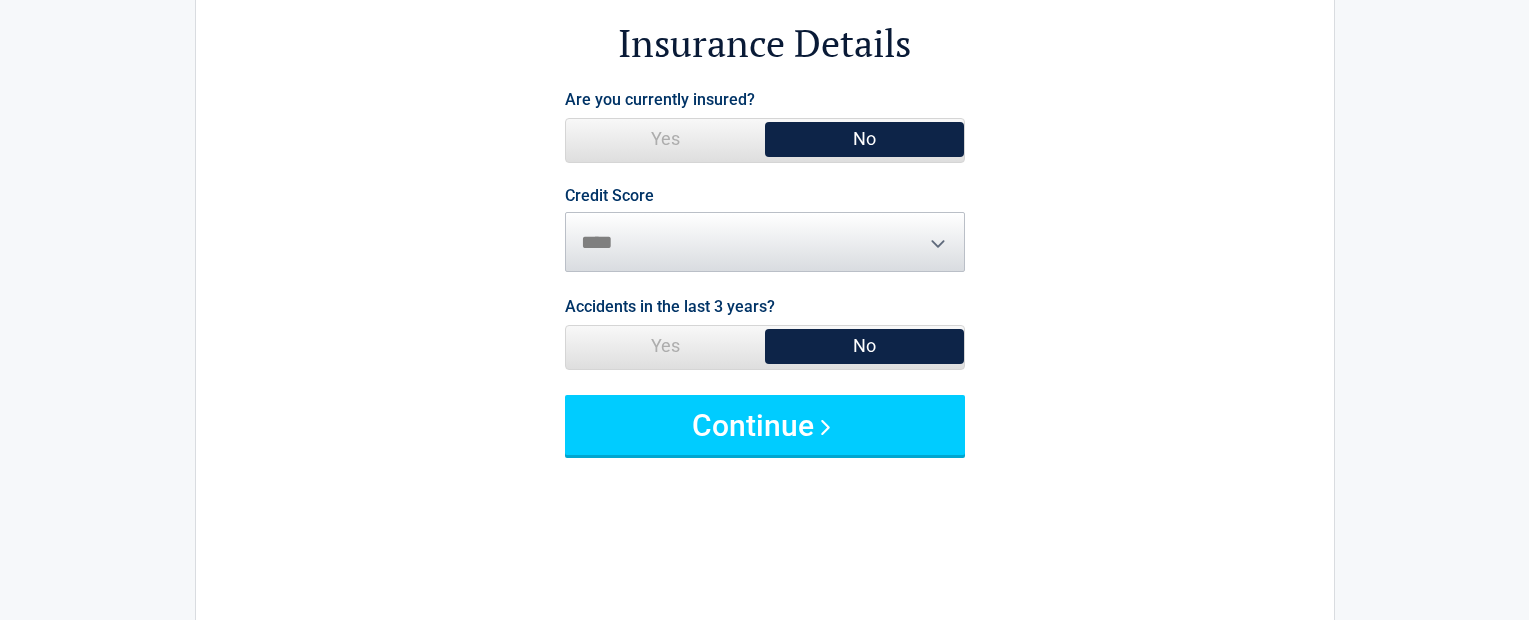 click on "No" at bounding box center [864, 346] 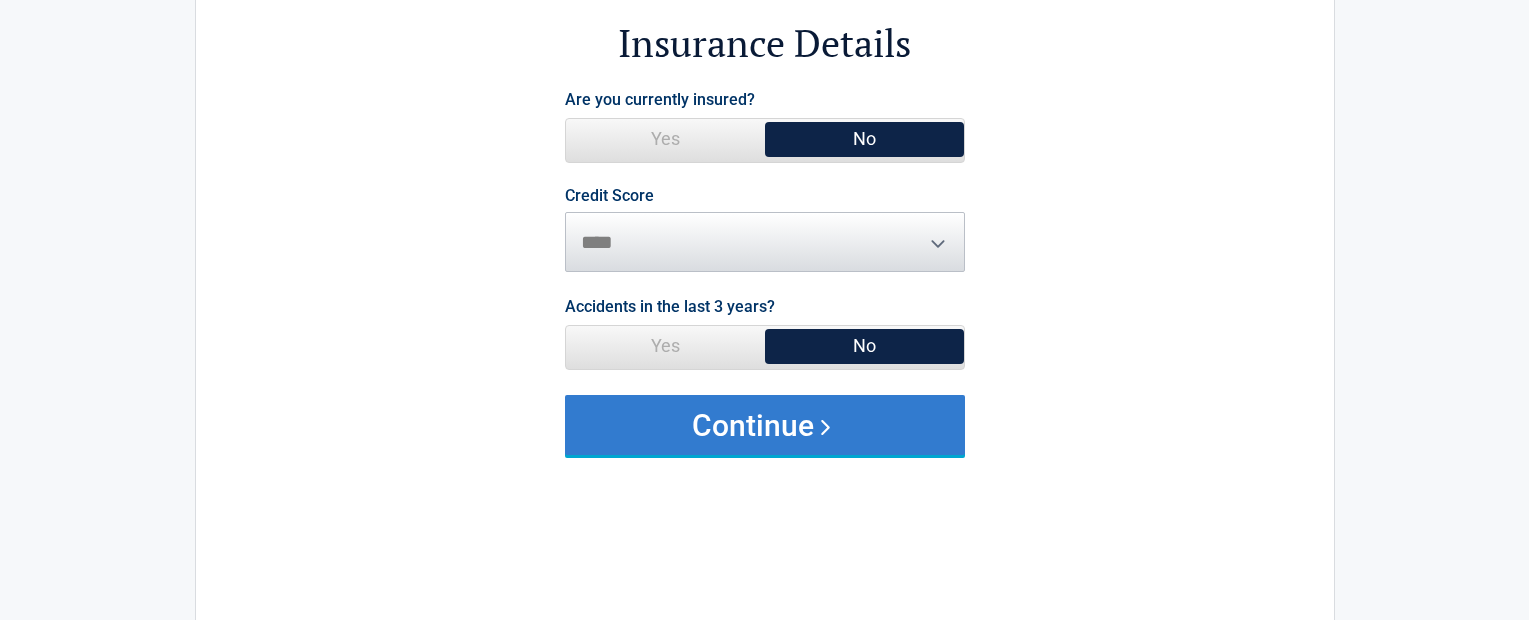 click on "Continue" at bounding box center [765, 425] 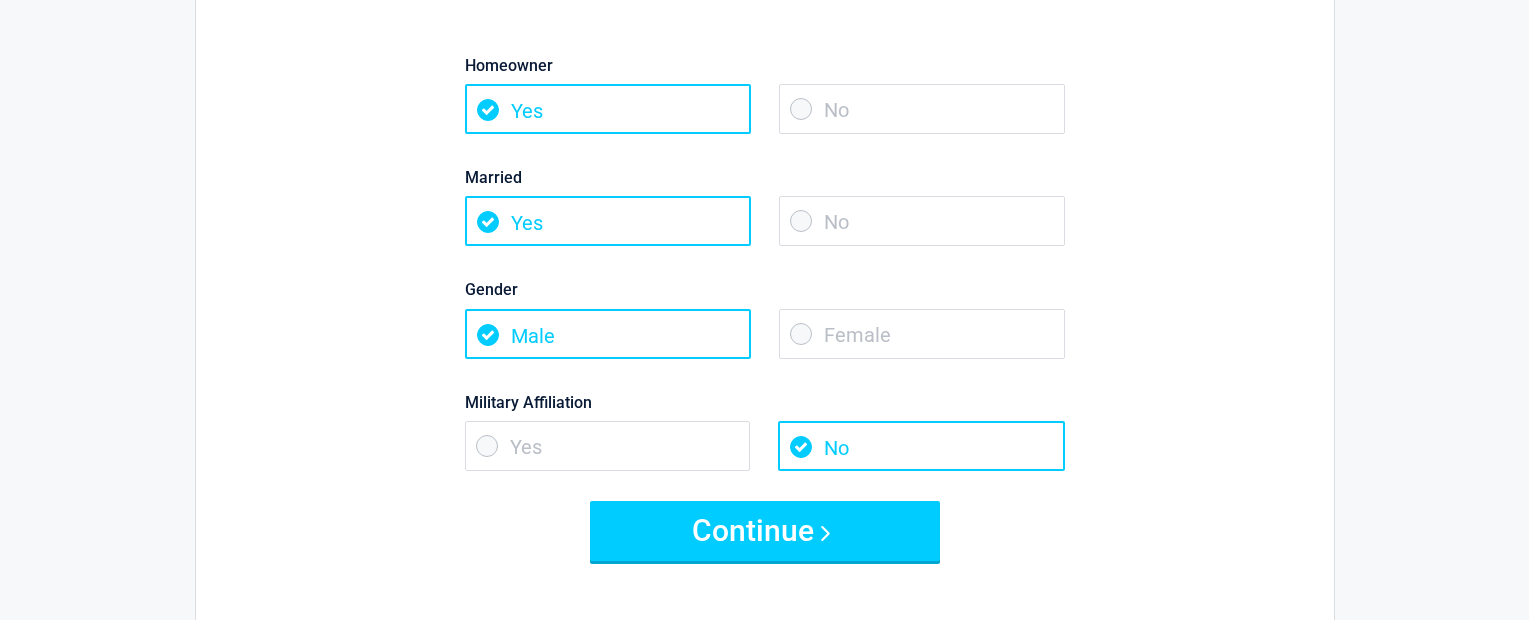 scroll, scrollTop: 240, scrollLeft: 0, axis: vertical 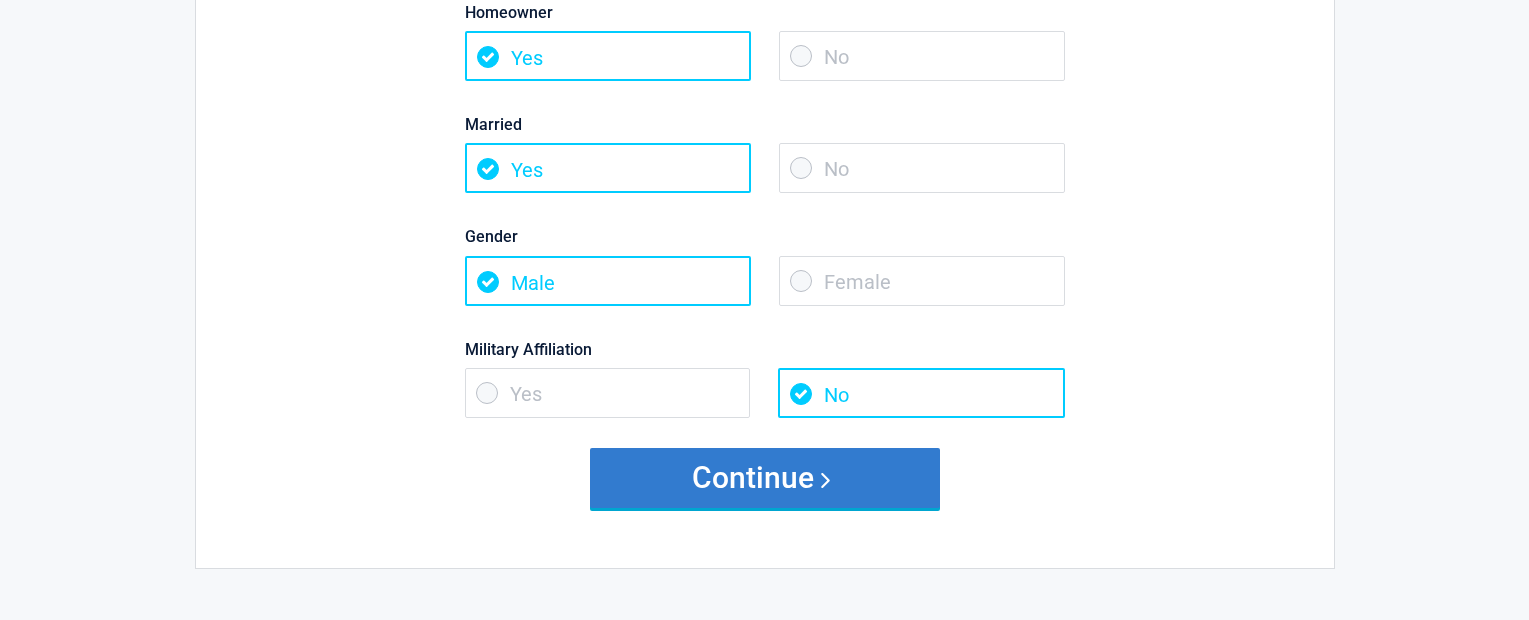 click on "Continue" at bounding box center [765, 478] 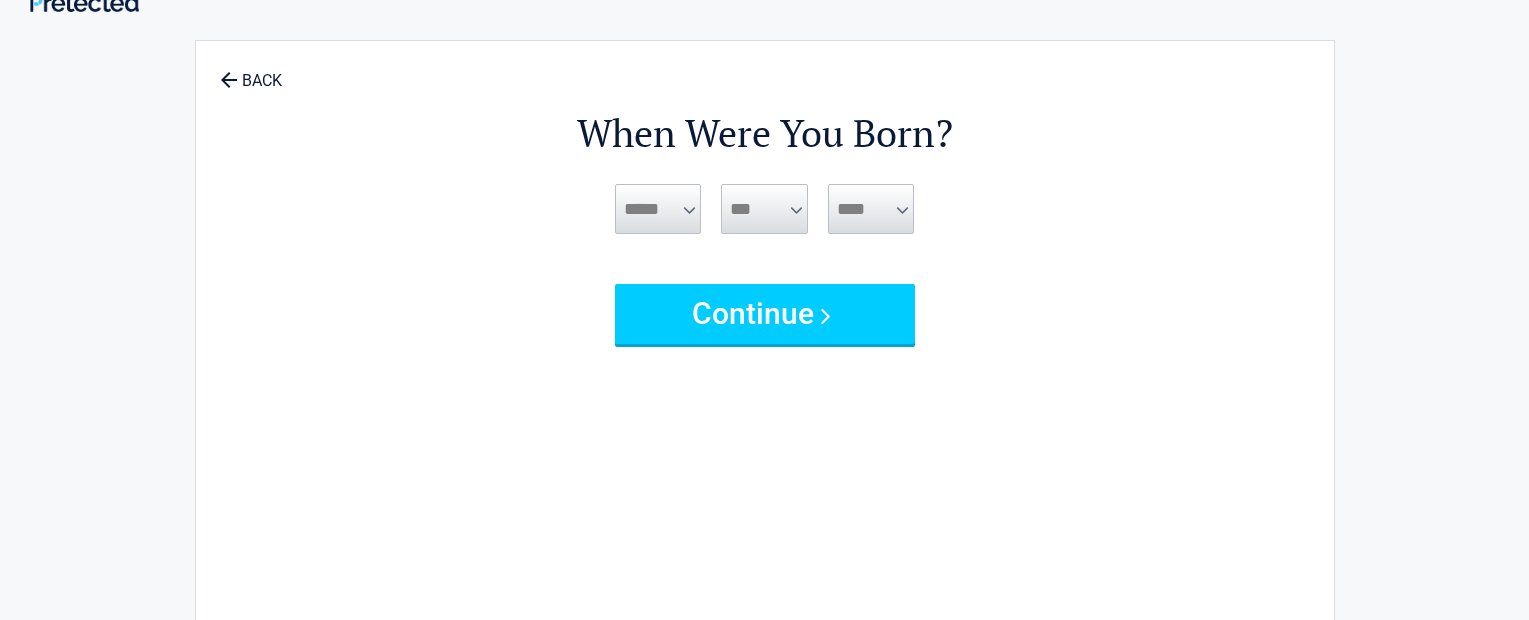 scroll, scrollTop: 0, scrollLeft: 0, axis: both 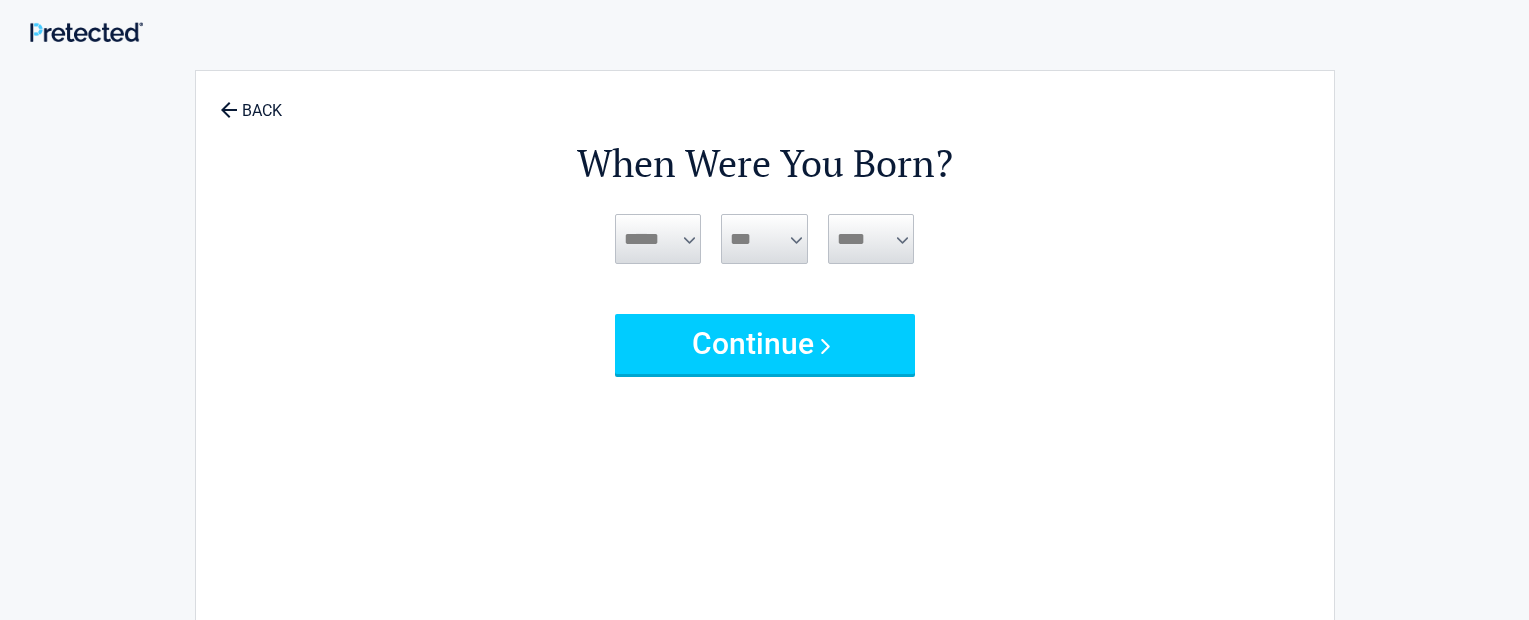click on "*****
***
***
***
***
***
***
***
***
***
***
***
***" at bounding box center (658, 239) 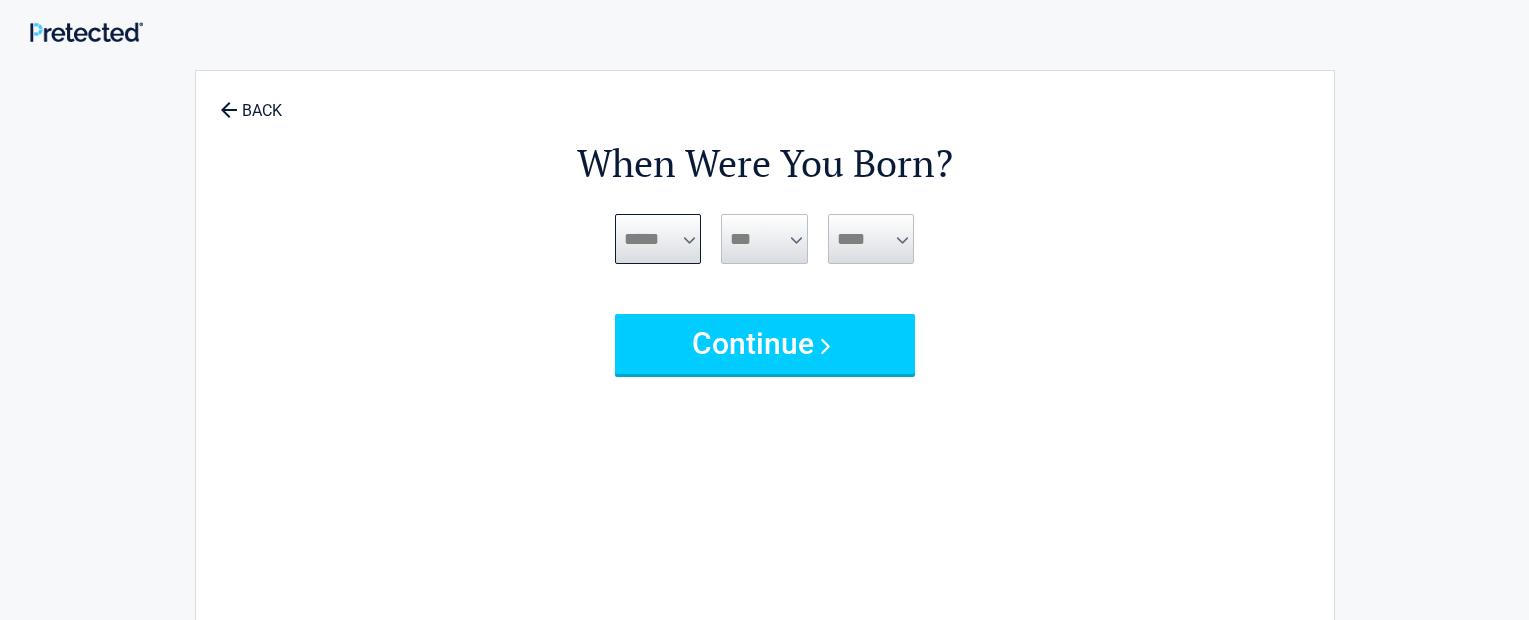 select on "*" 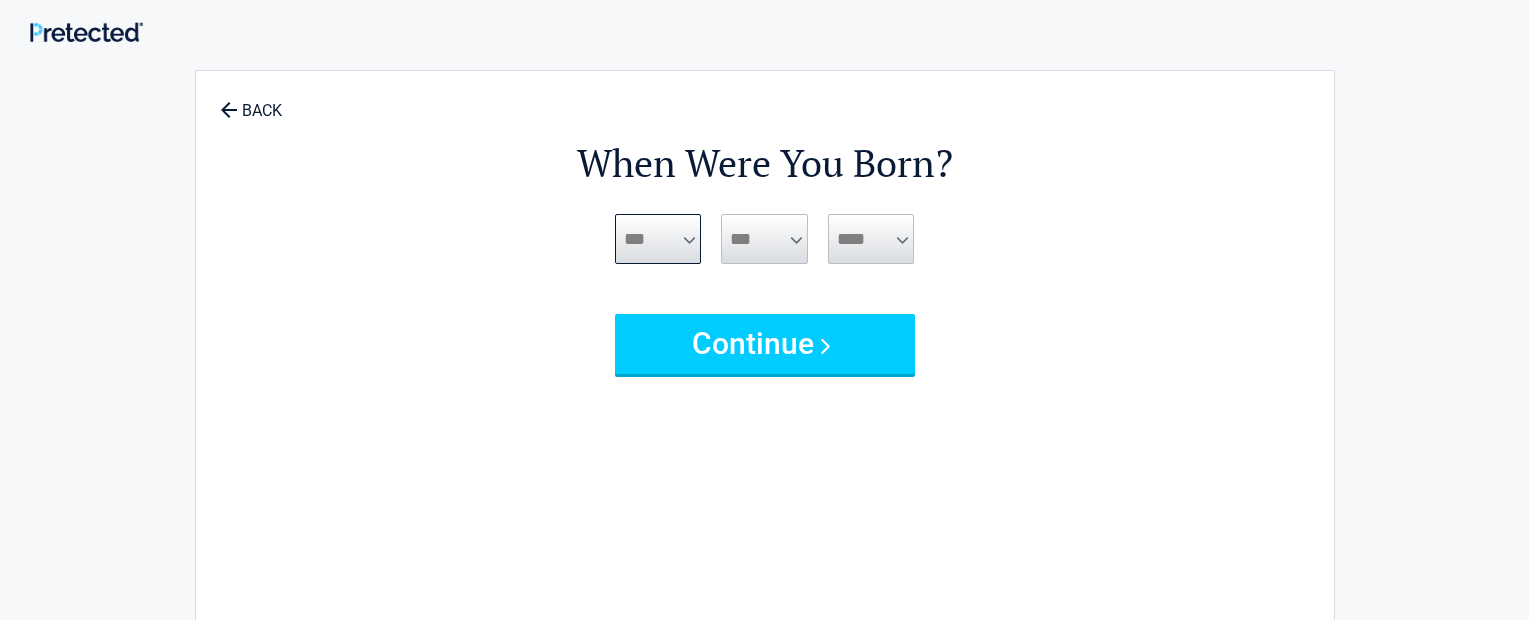 click on "*****
***
***
***
***
***
***
***
***
***
***
***
***" at bounding box center (658, 239) 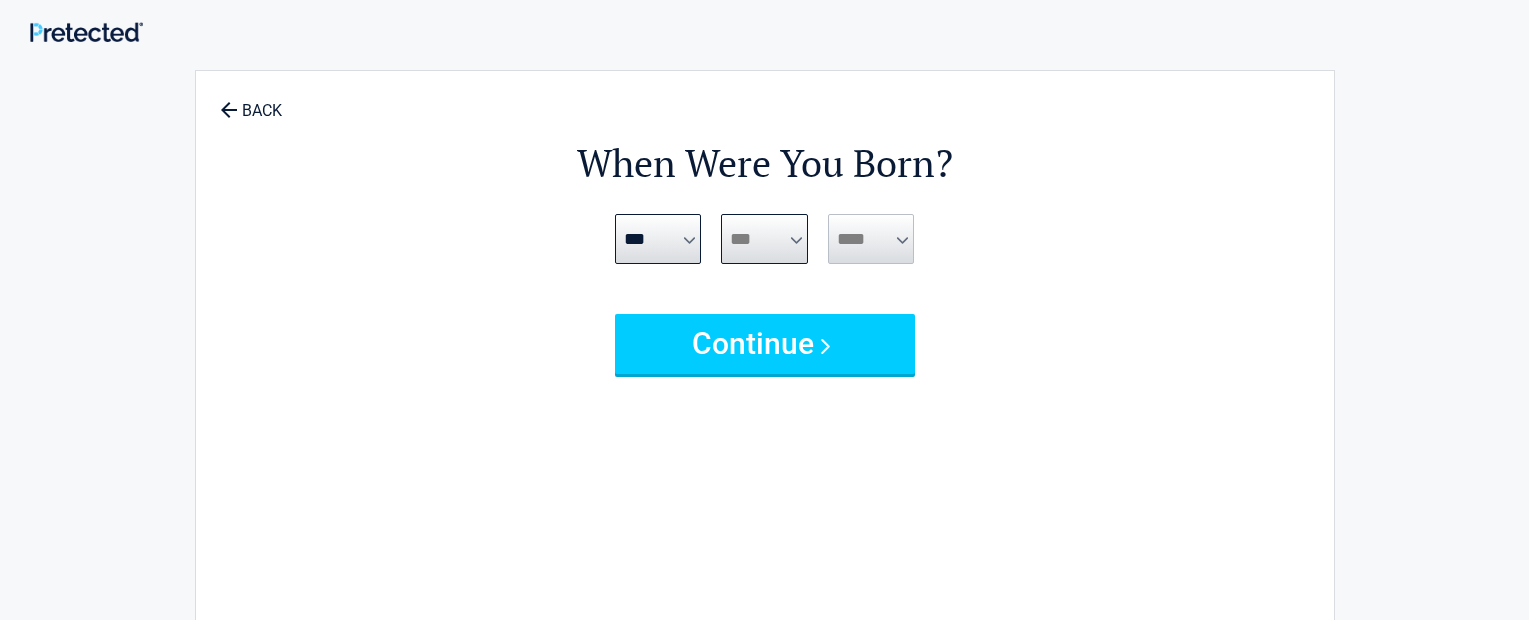 select on "**" 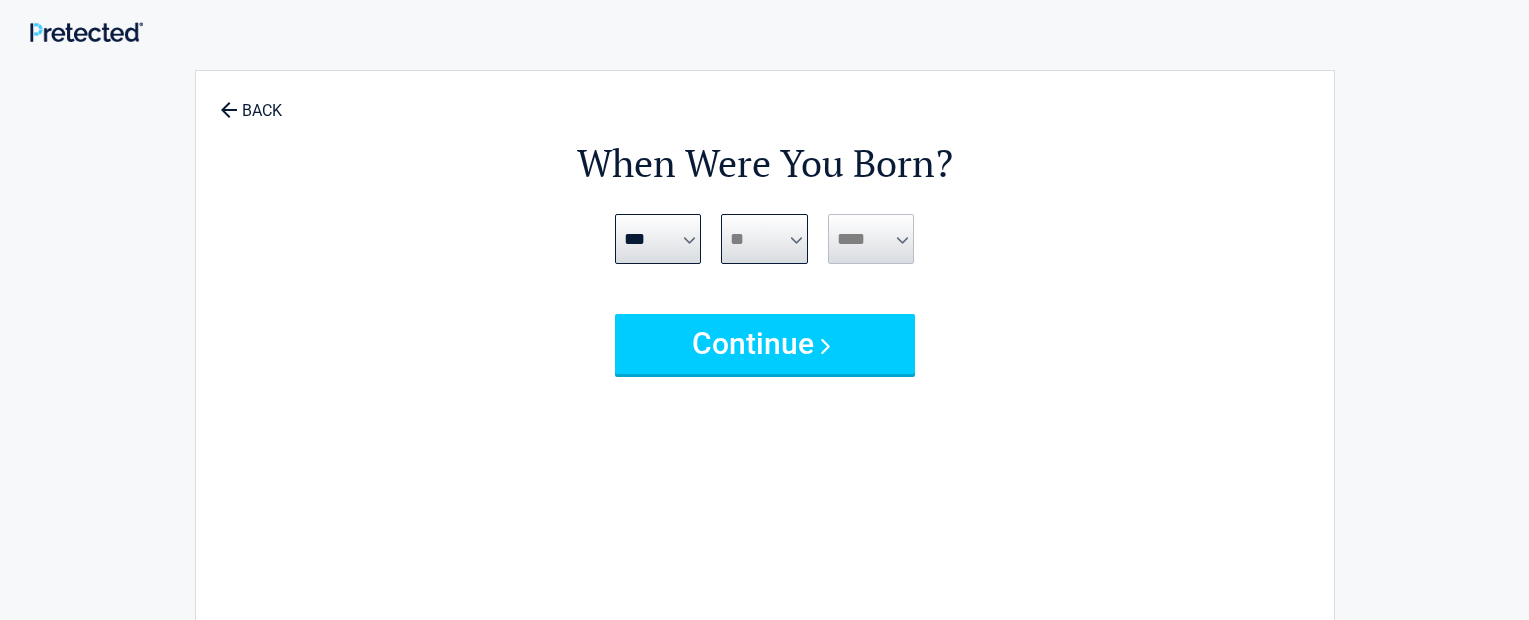 click on "*** * * * * * * * * * ** ** ** ** ** ** ** ** ** ** ** ** ** ** ** ** ** ** ** **" at bounding box center [764, 239] 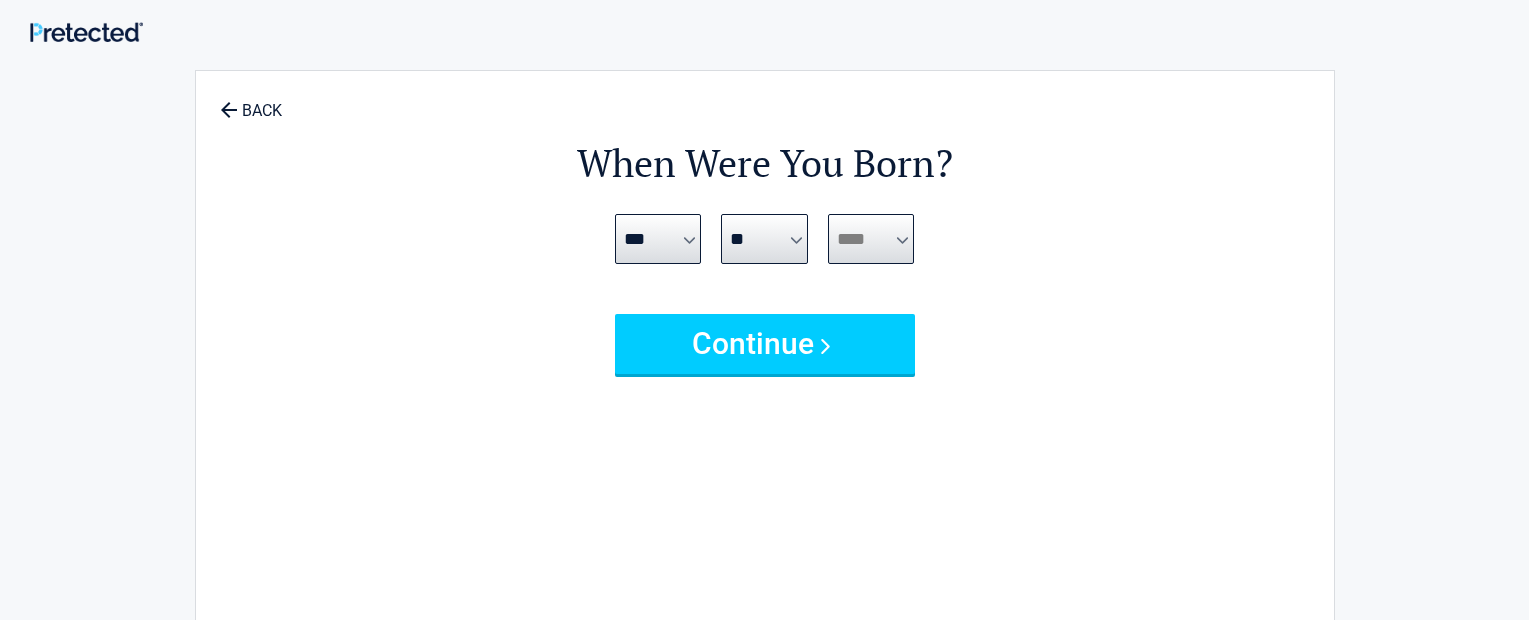 select on "****" 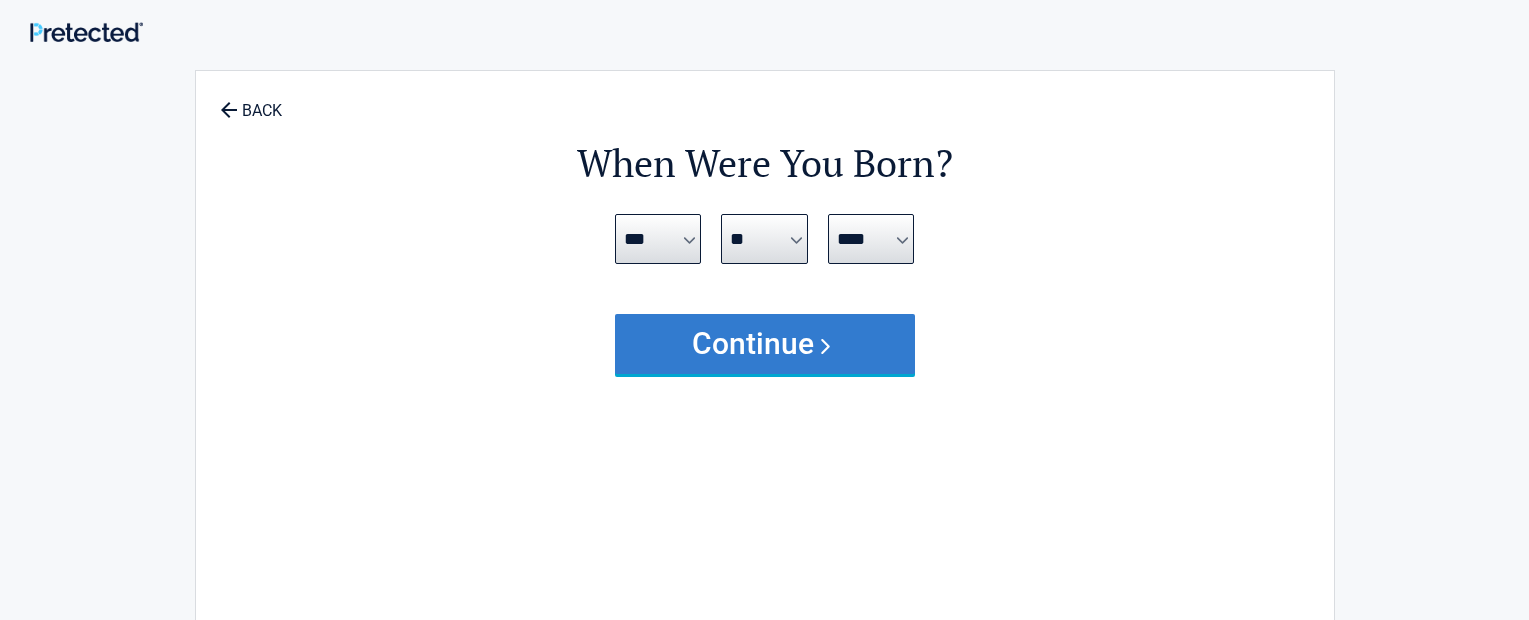 click on "Continue" at bounding box center (765, 344) 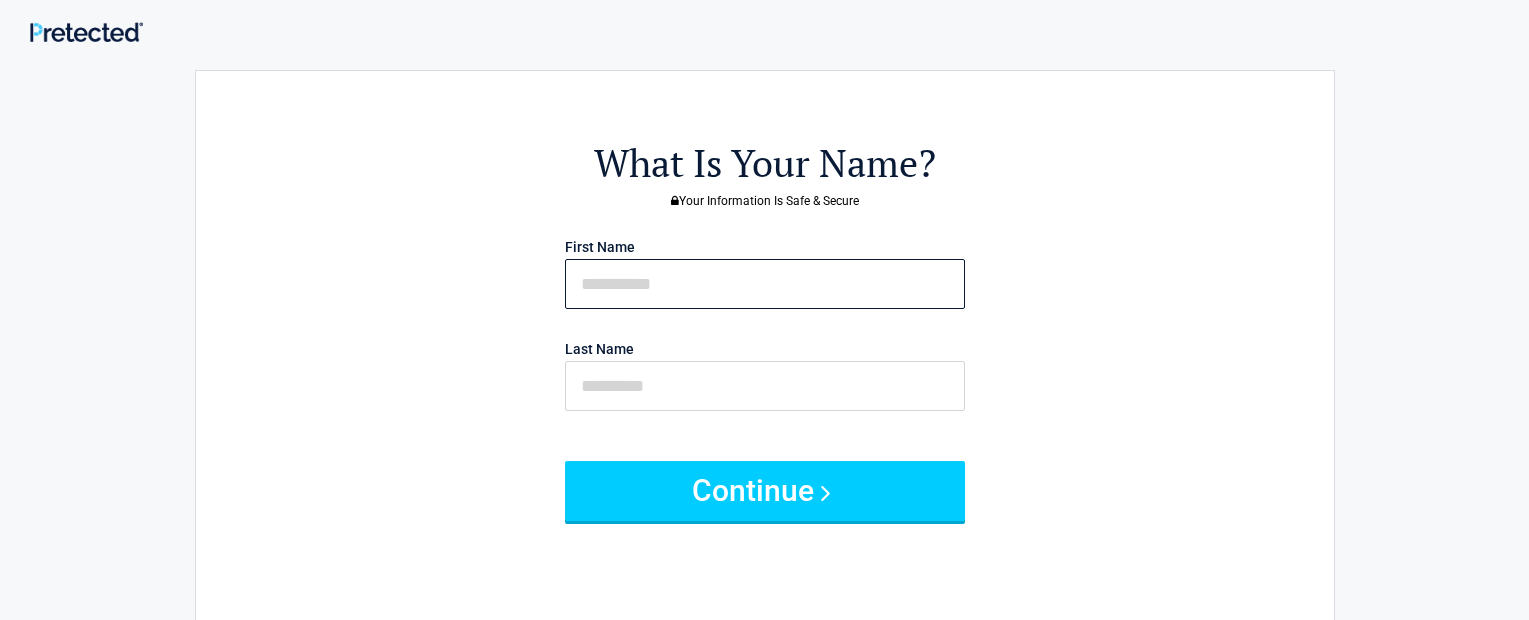 click at bounding box center [765, 284] 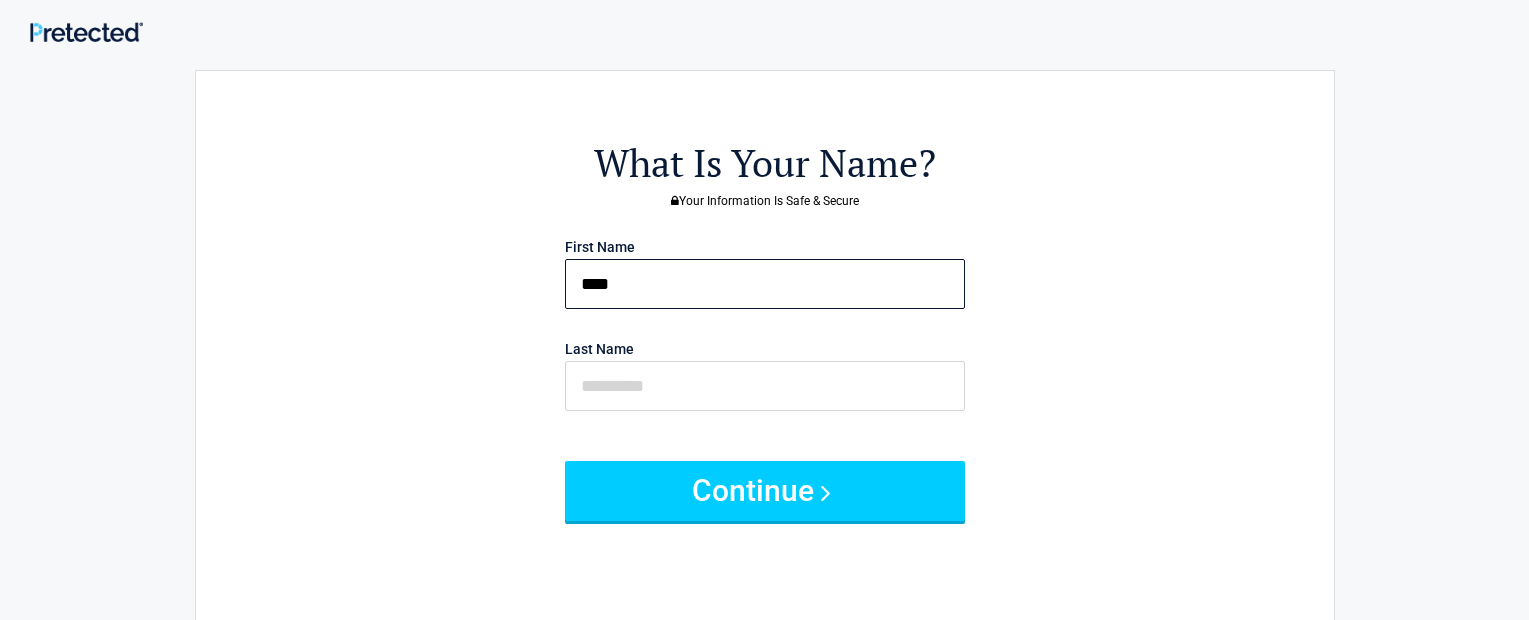 type on "****" 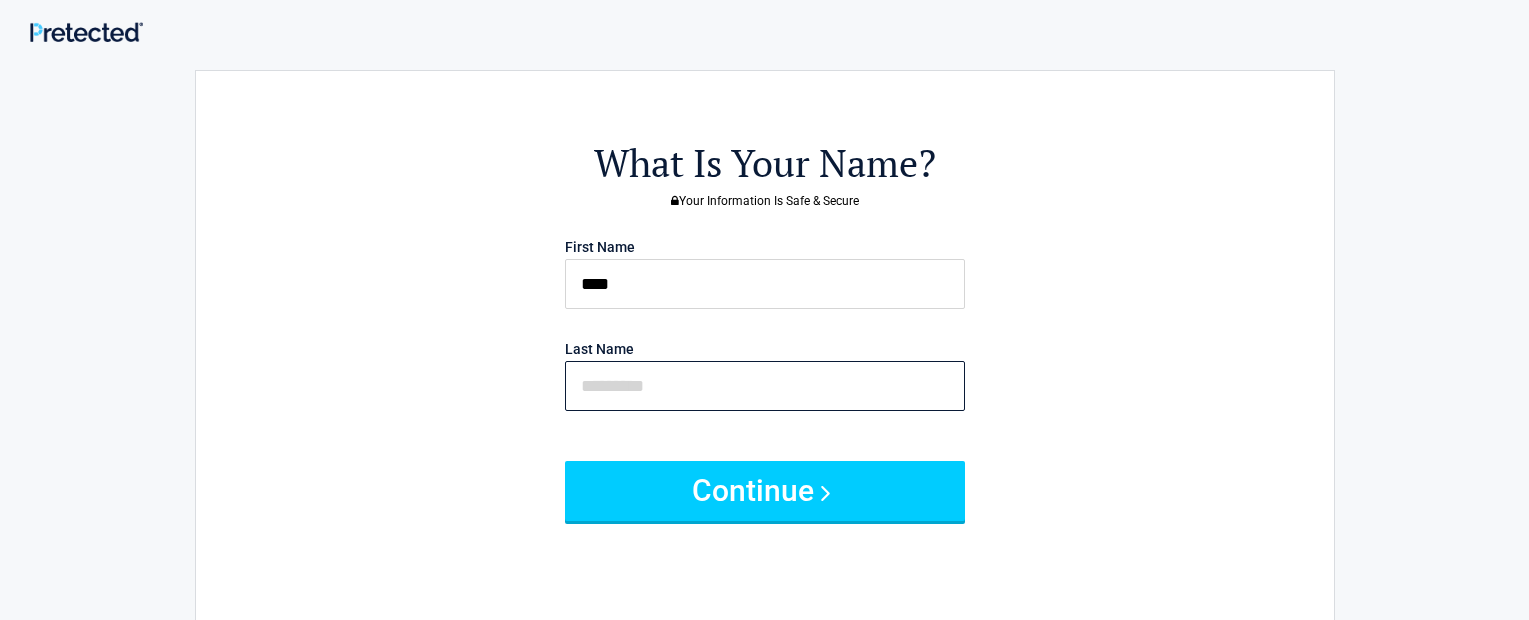 click at bounding box center (765, 386) 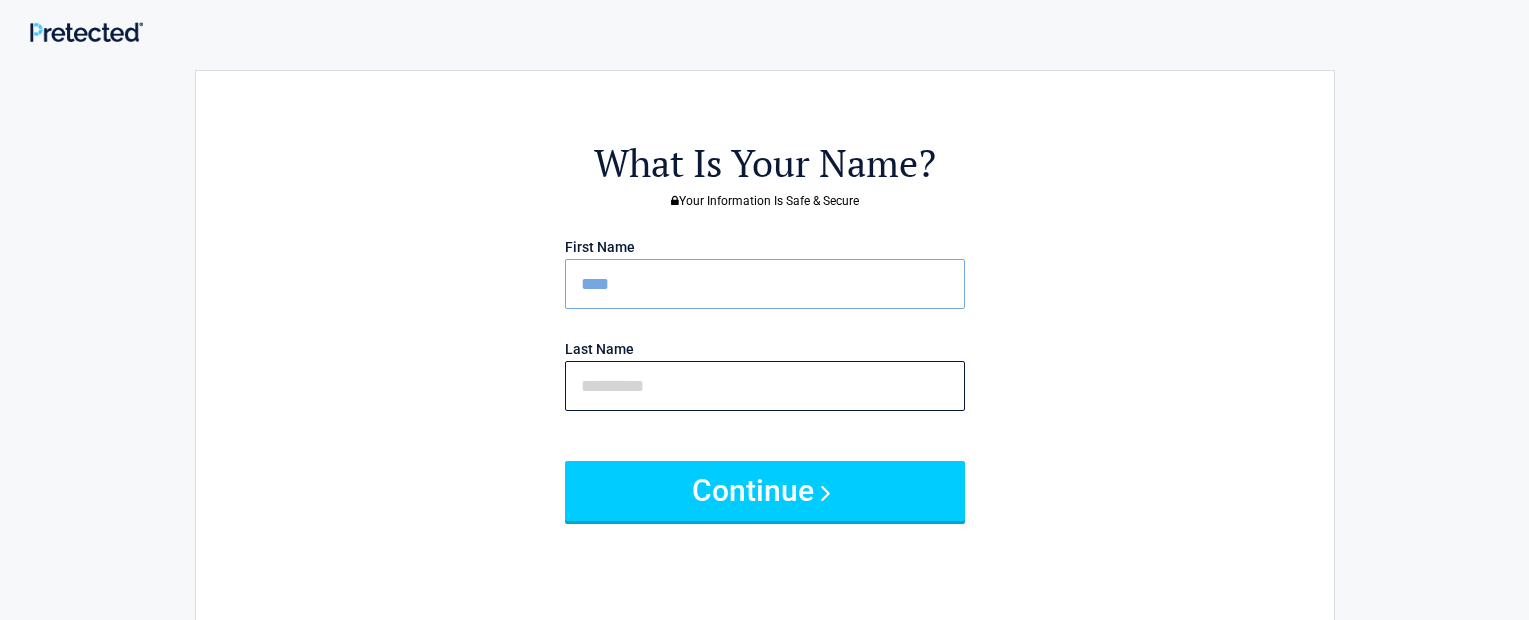 type on "*" 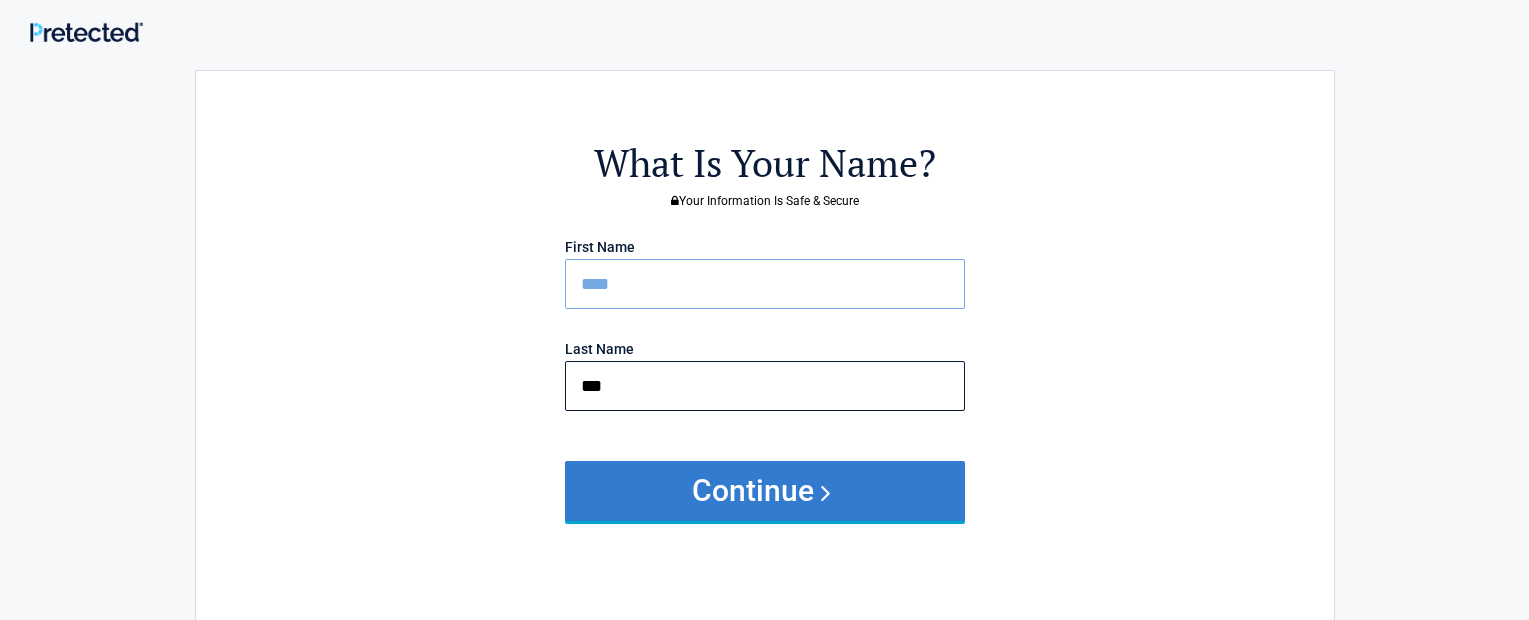 type on "***" 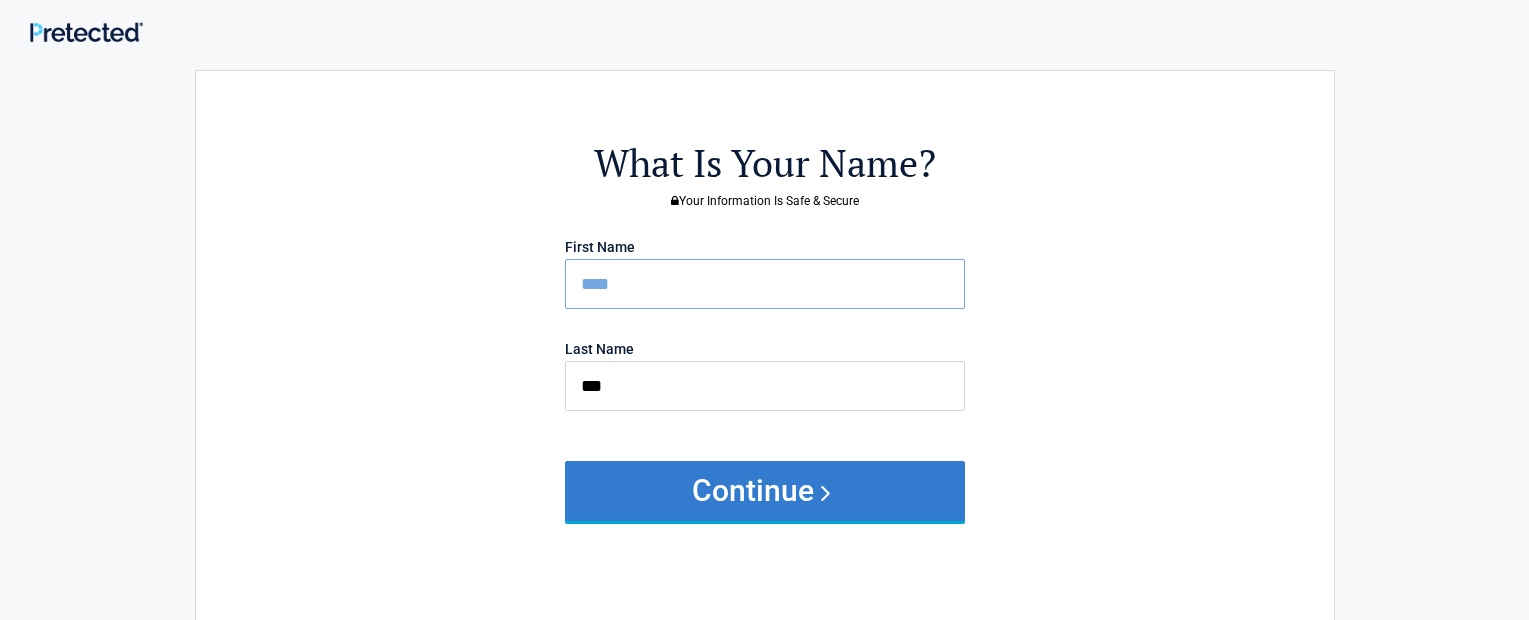 click on "Continue" at bounding box center (765, 491) 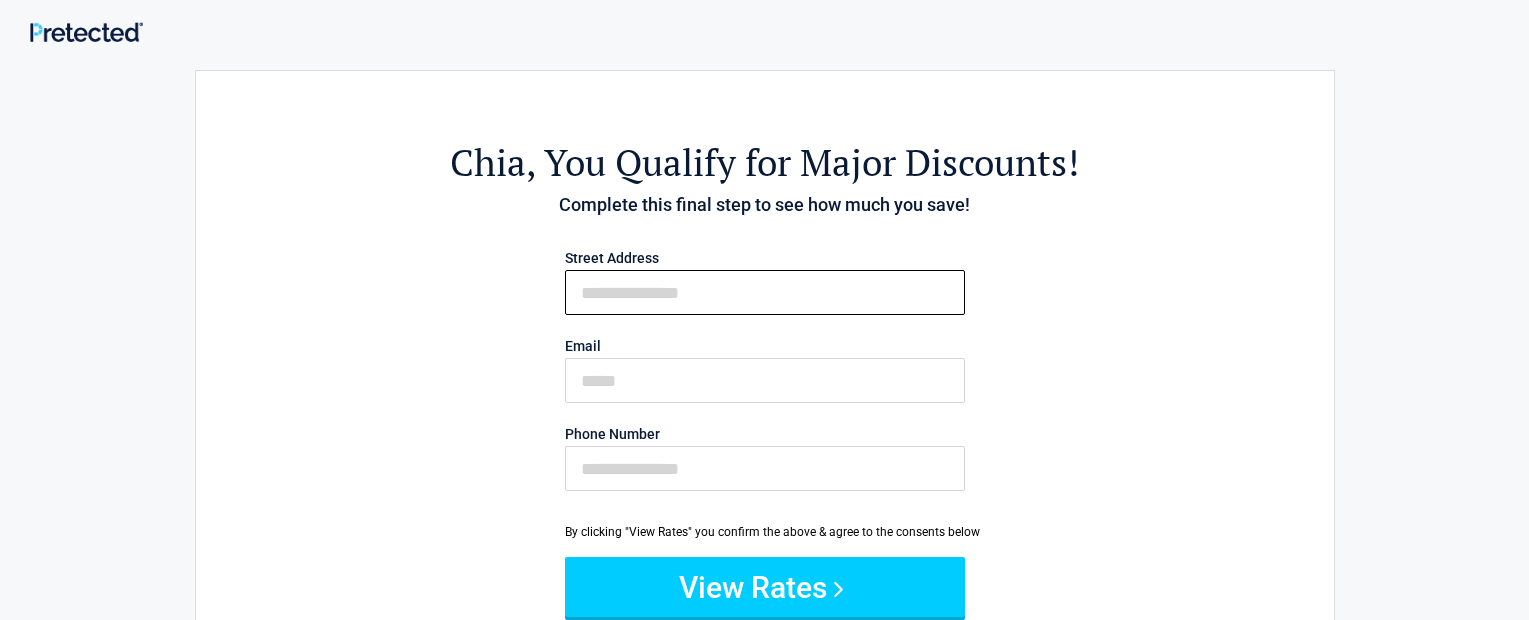 click on "First Name" at bounding box center [765, 292] 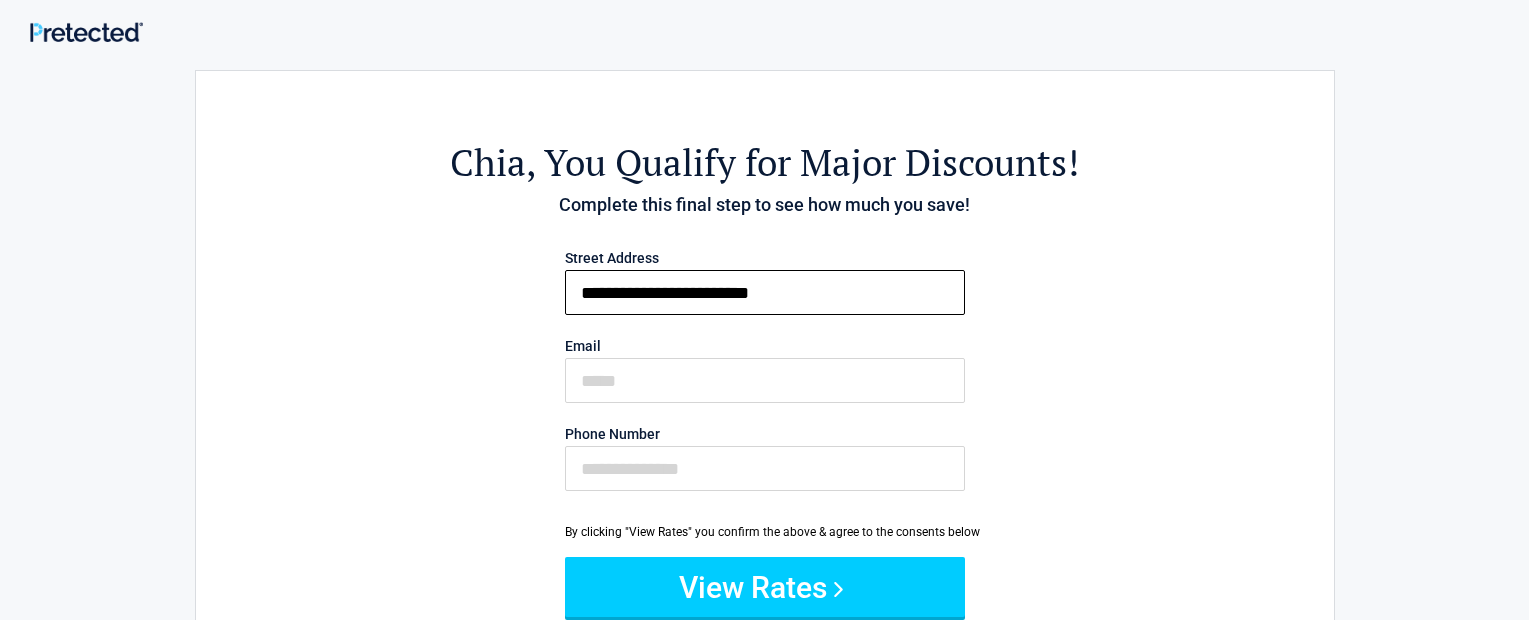 type on "**********" 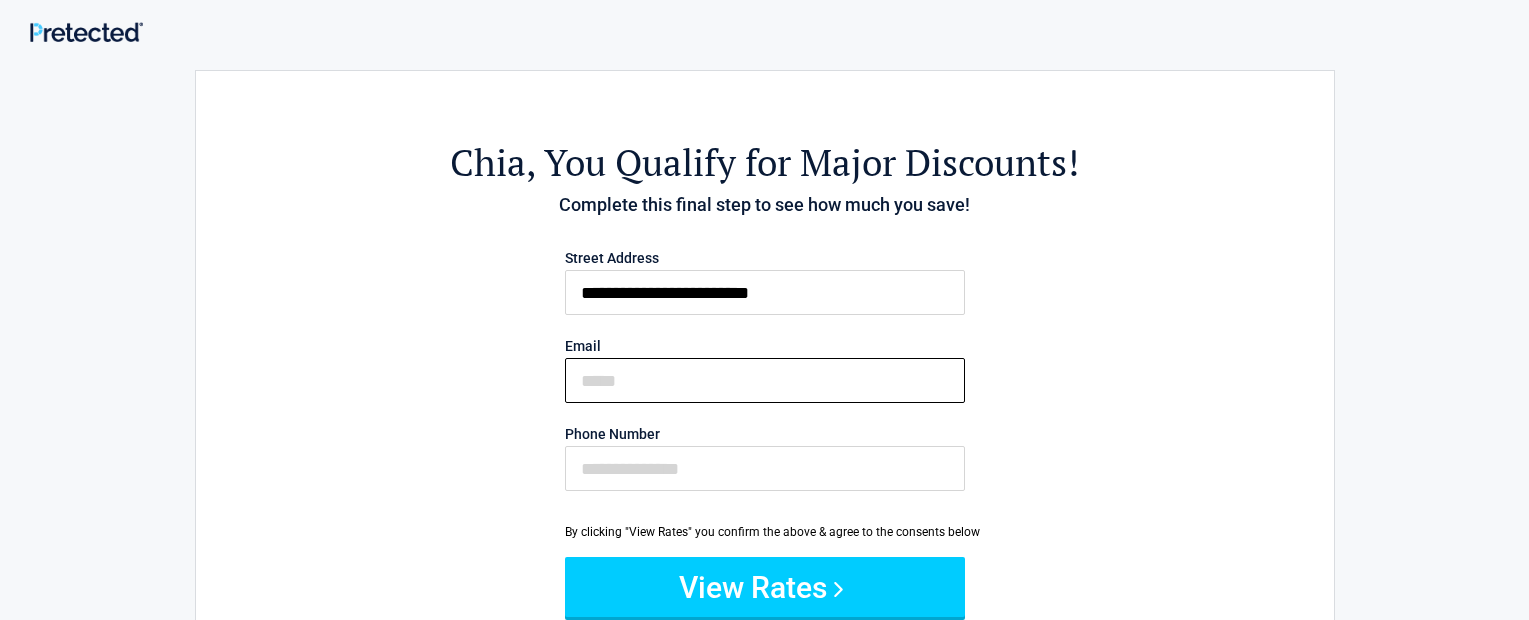 click on "Email" at bounding box center (765, 380) 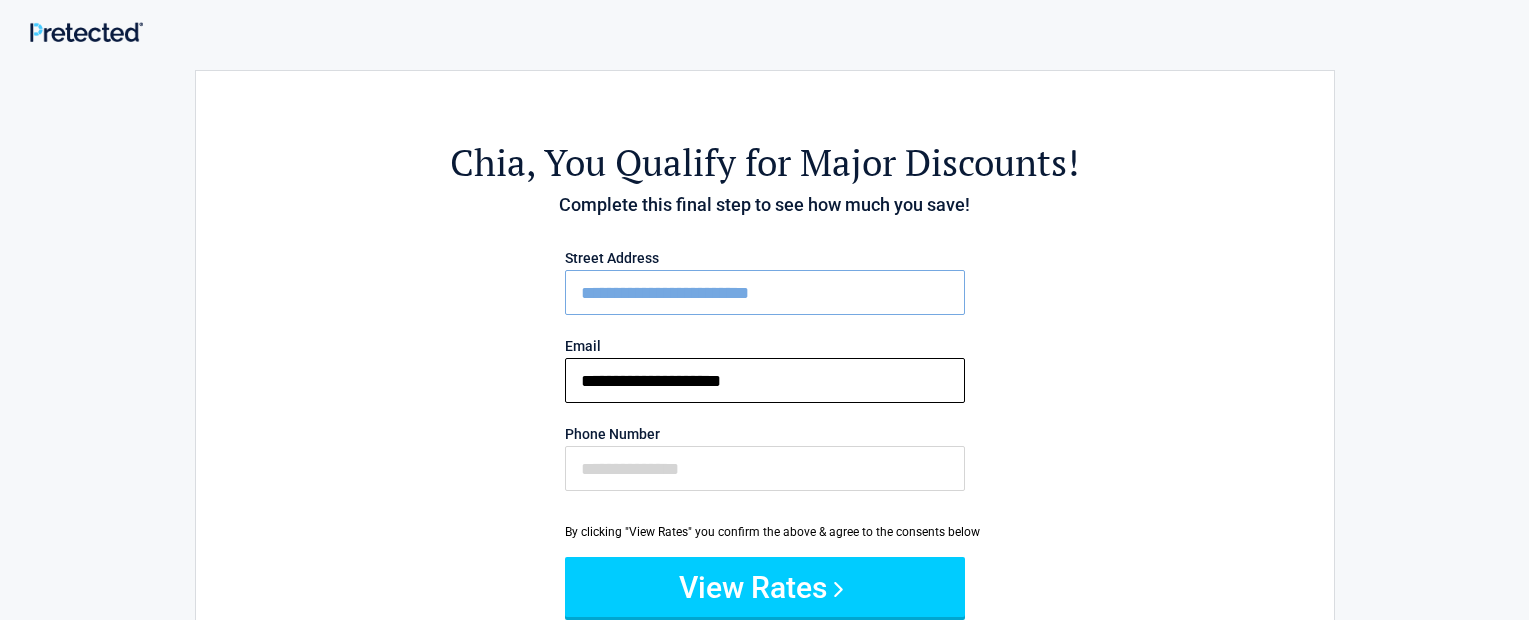 type on "**********" 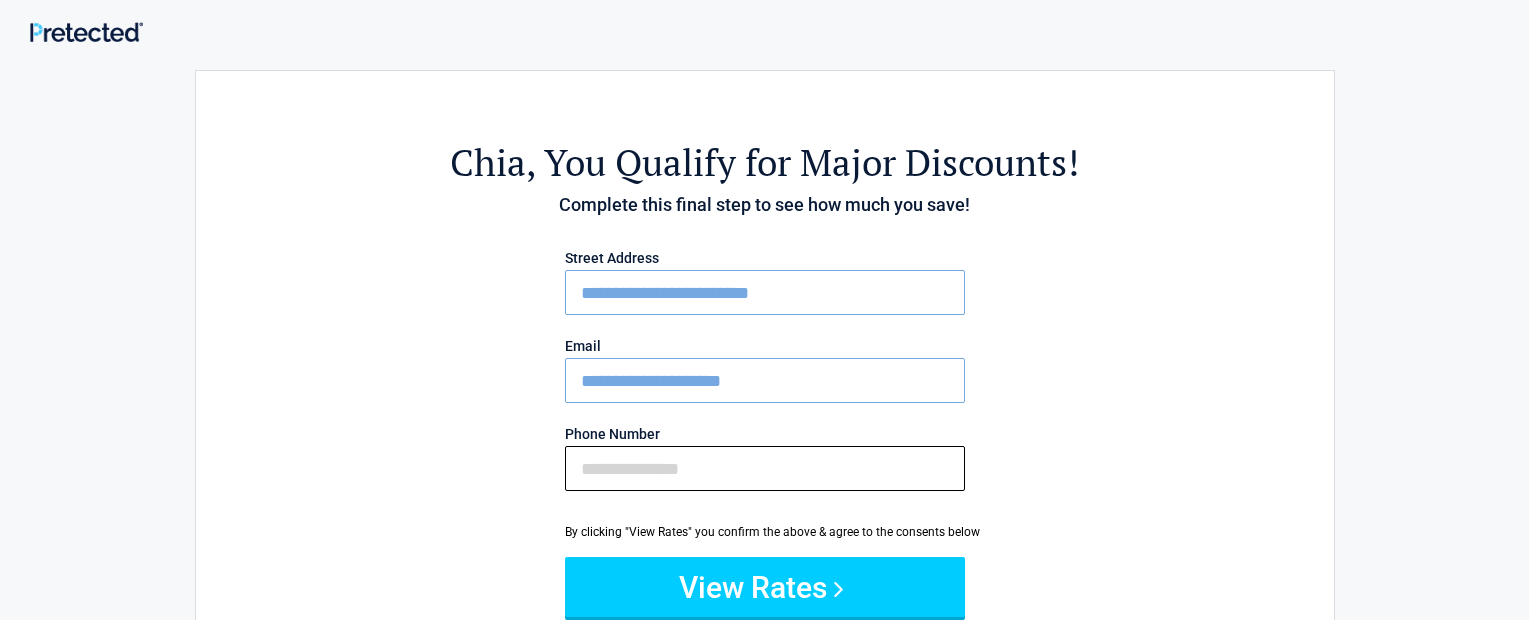 click on "Phone Number" at bounding box center (765, 468) 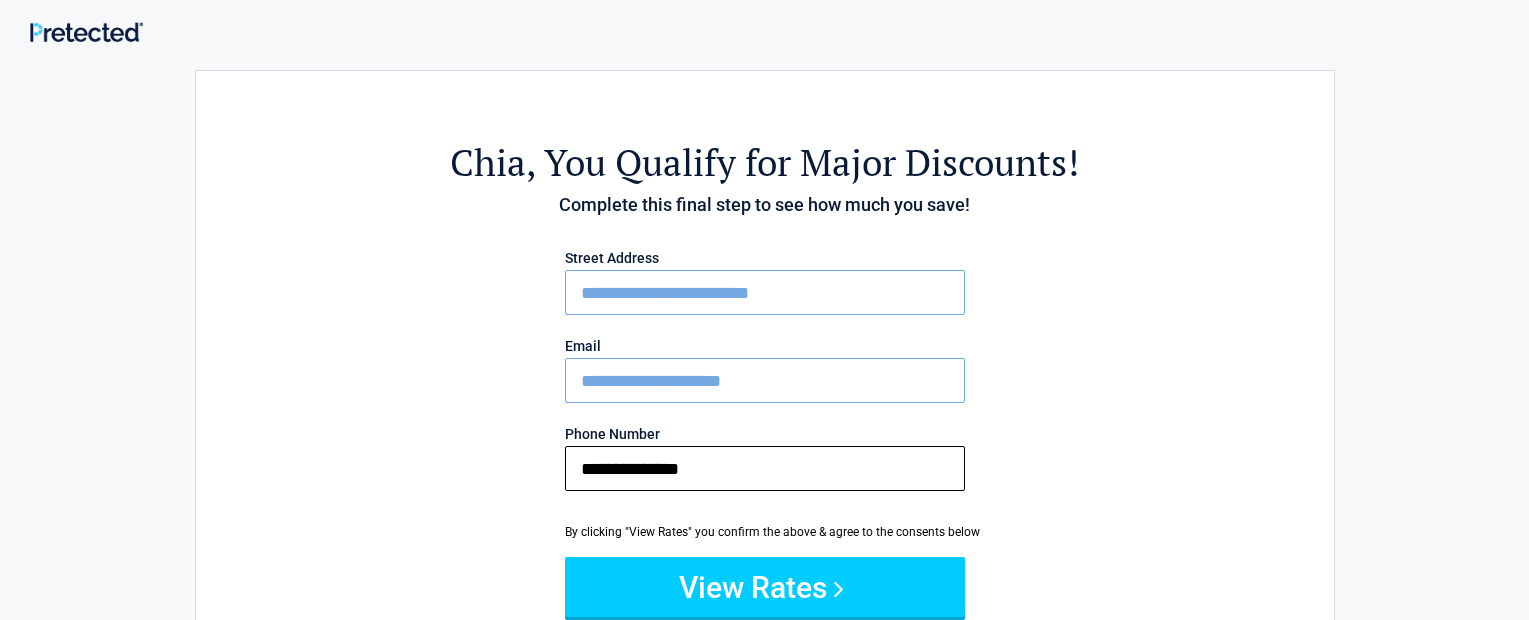 click on "**********" at bounding box center (765, 468) 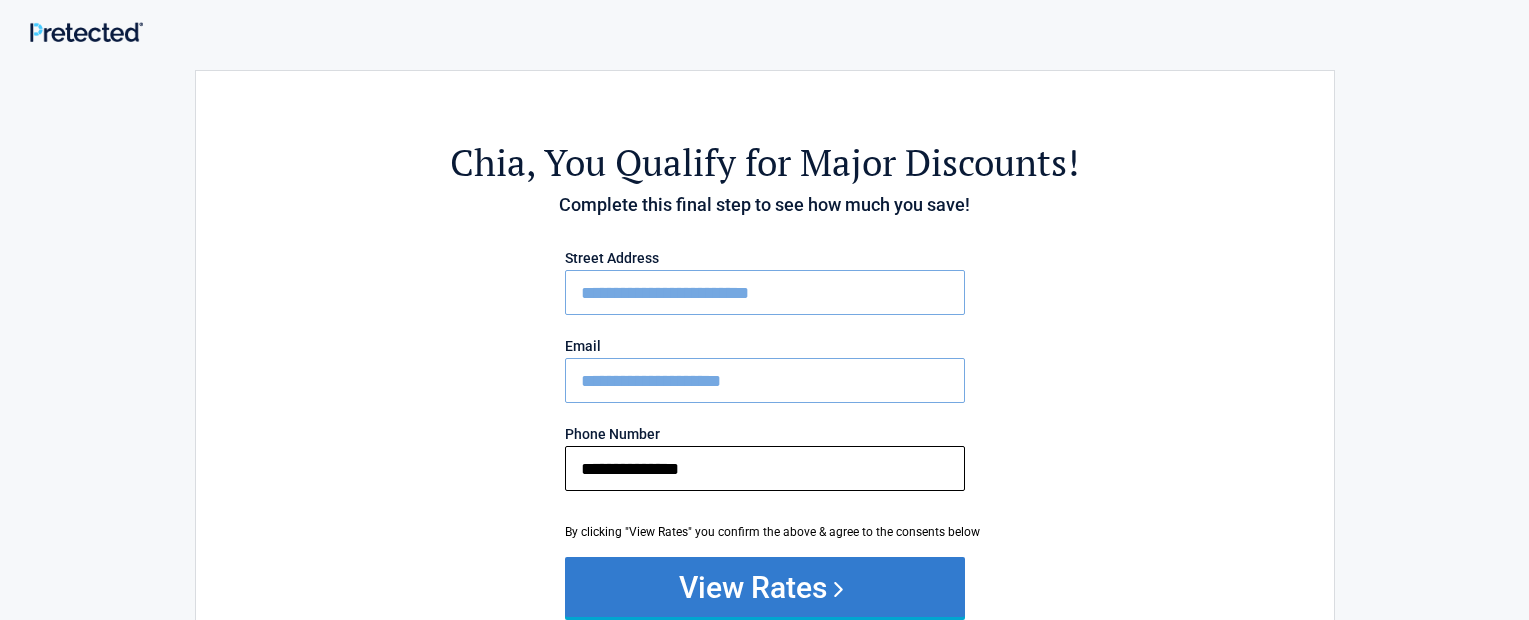 type on "**********" 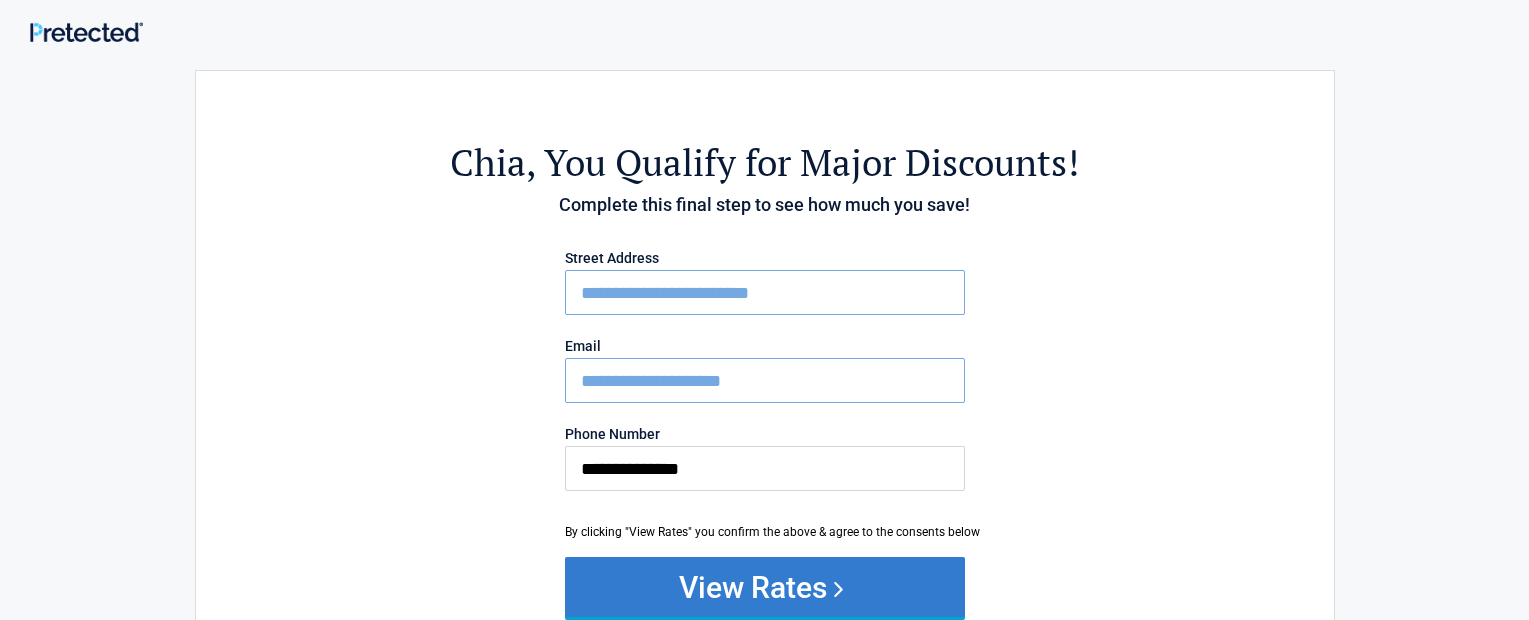 click on "View Rates" at bounding box center (765, 587) 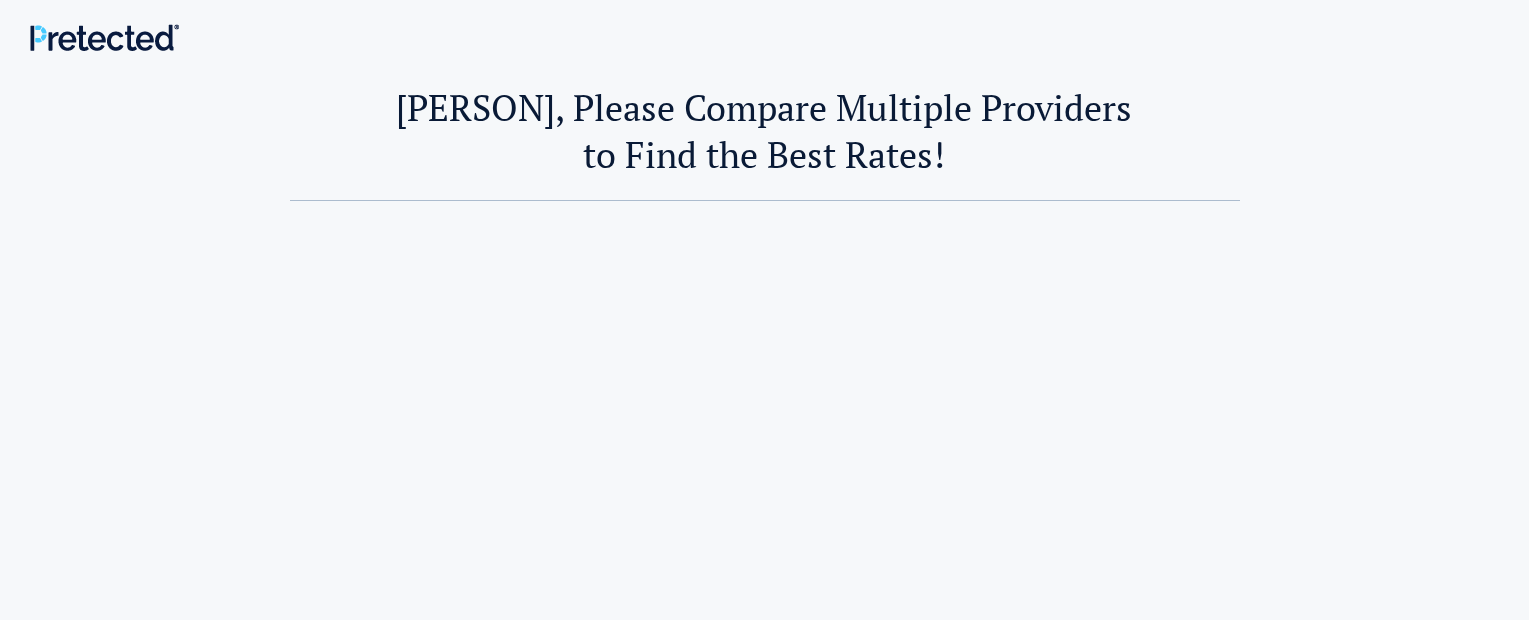 scroll, scrollTop: 0, scrollLeft: 0, axis: both 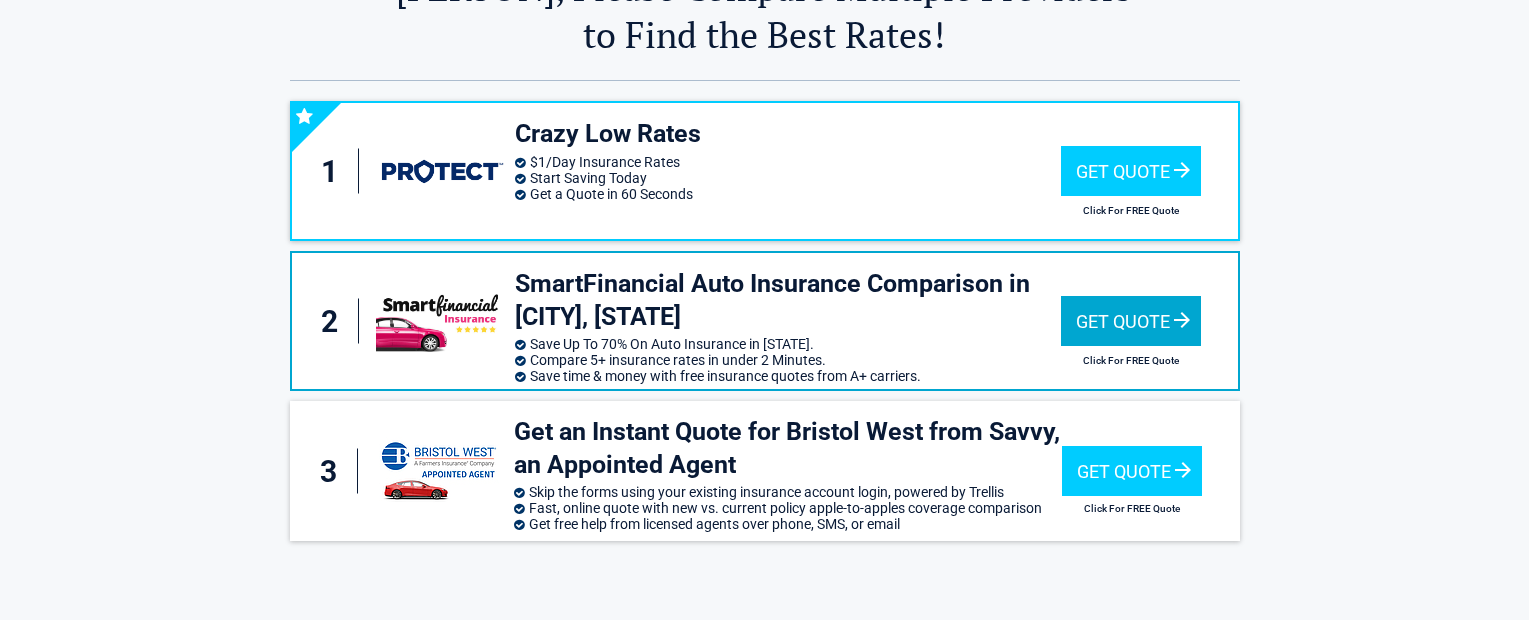 click on "Get Quote" at bounding box center (1131, 321) 